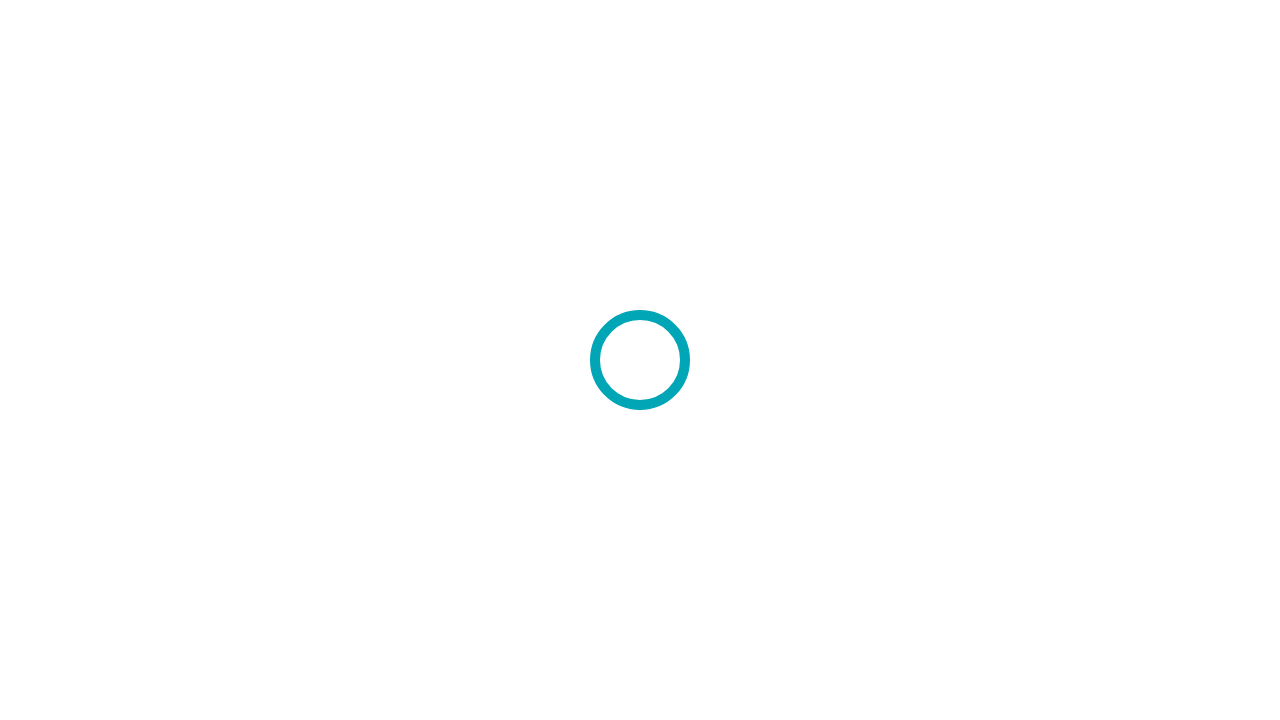 scroll, scrollTop: 0, scrollLeft: 0, axis: both 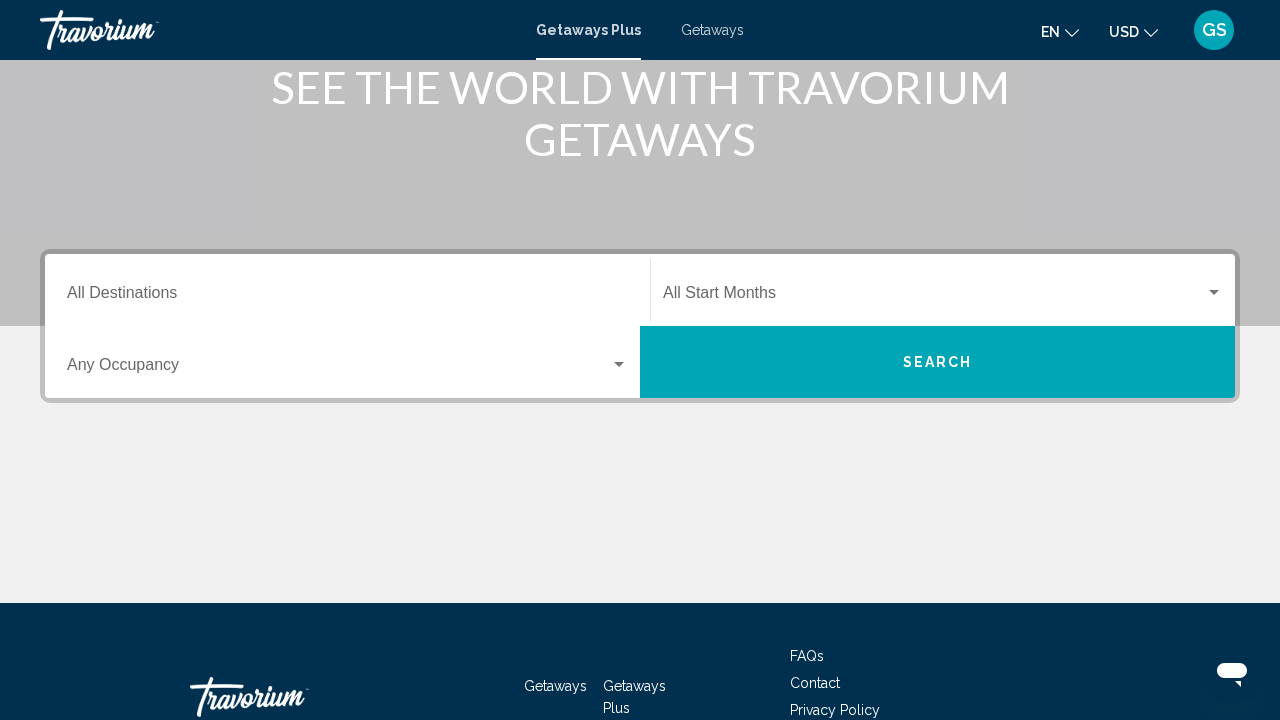 click on "Search" at bounding box center [938, 363] 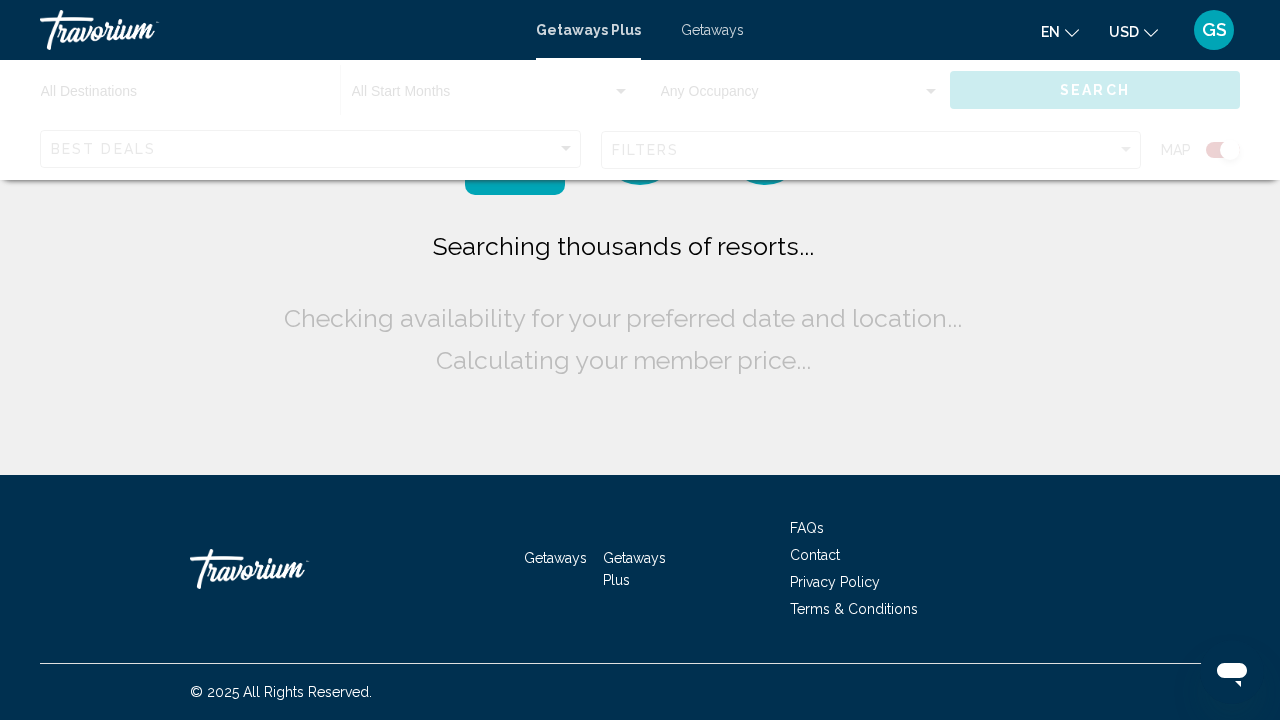 scroll, scrollTop: 0, scrollLeft: 0, axis: both 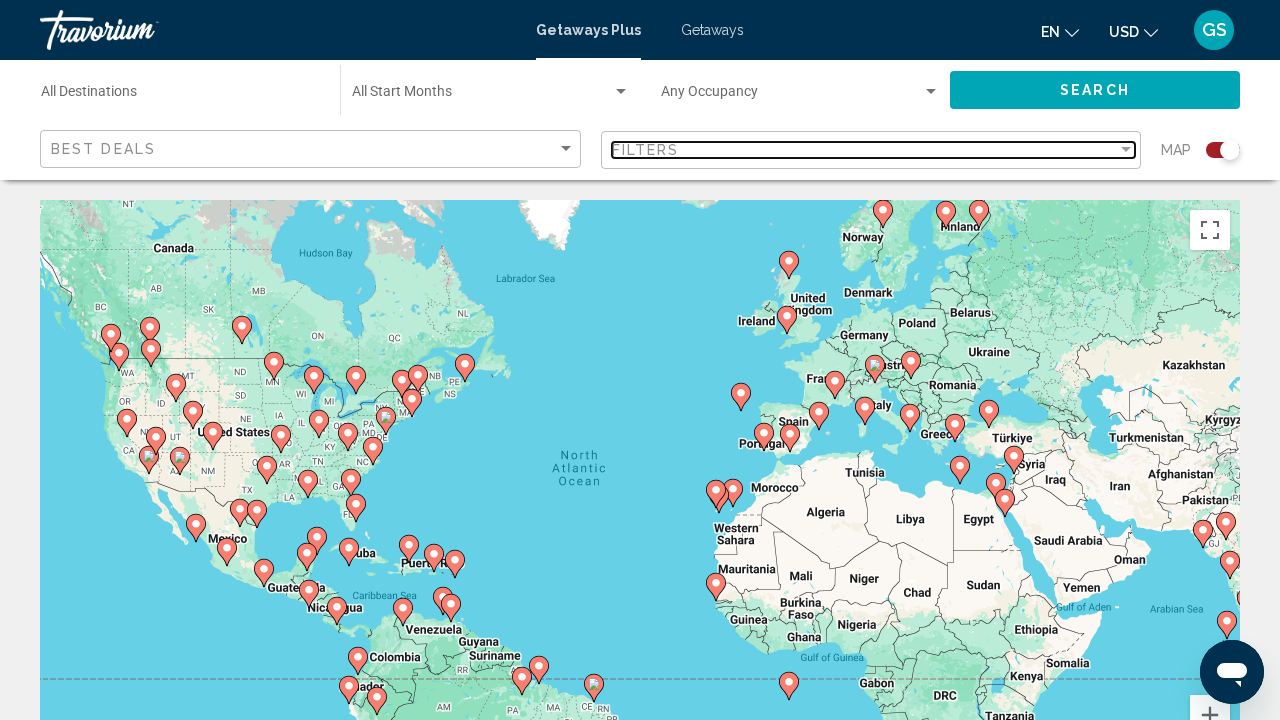 click at bounding box center (1126, 150) 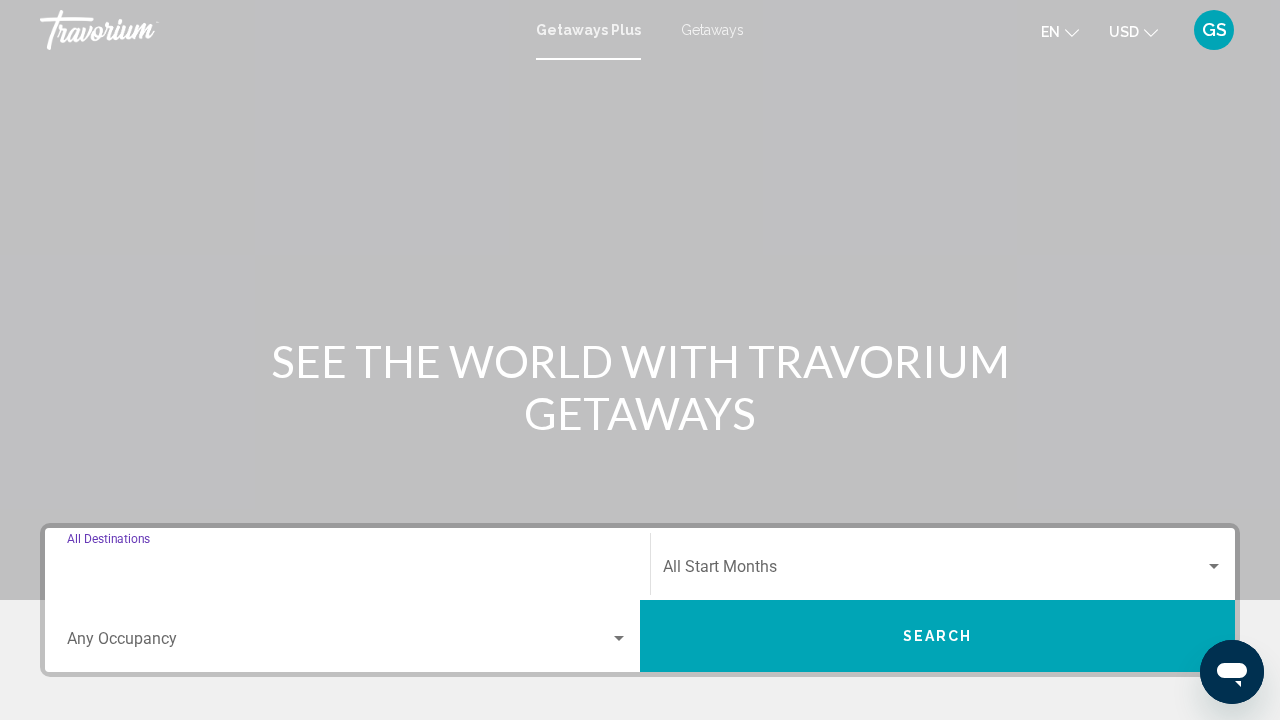 click on "Destination All Destinations" at bounding box center (347, 571) 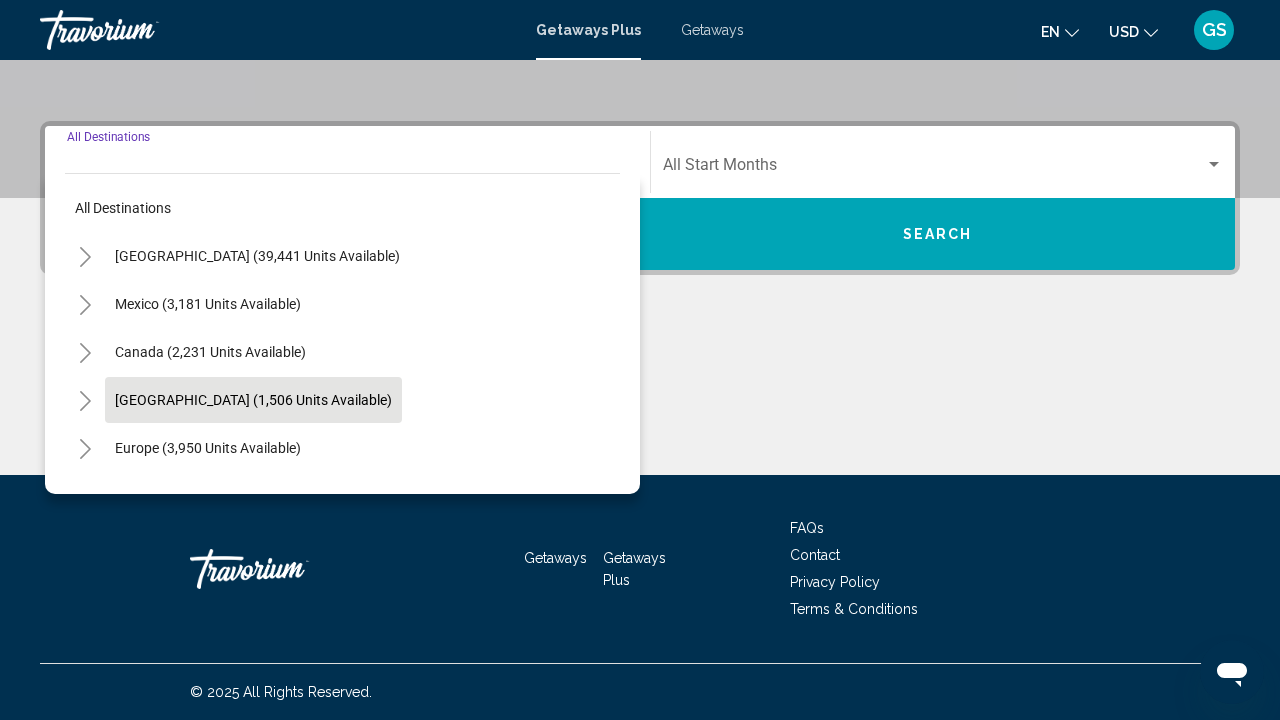 click on "Caribbean & Atlantic Islands (1,506 units available)" at bounding box center (208, 448) 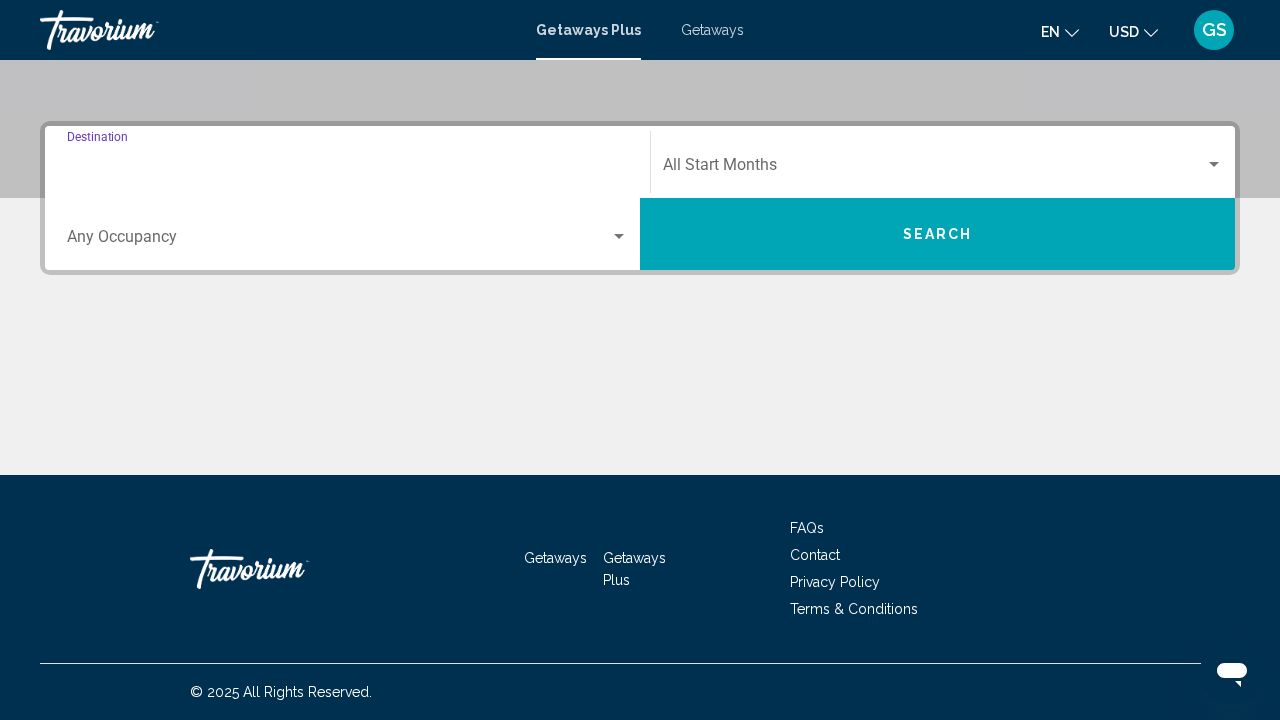 type on "**********" 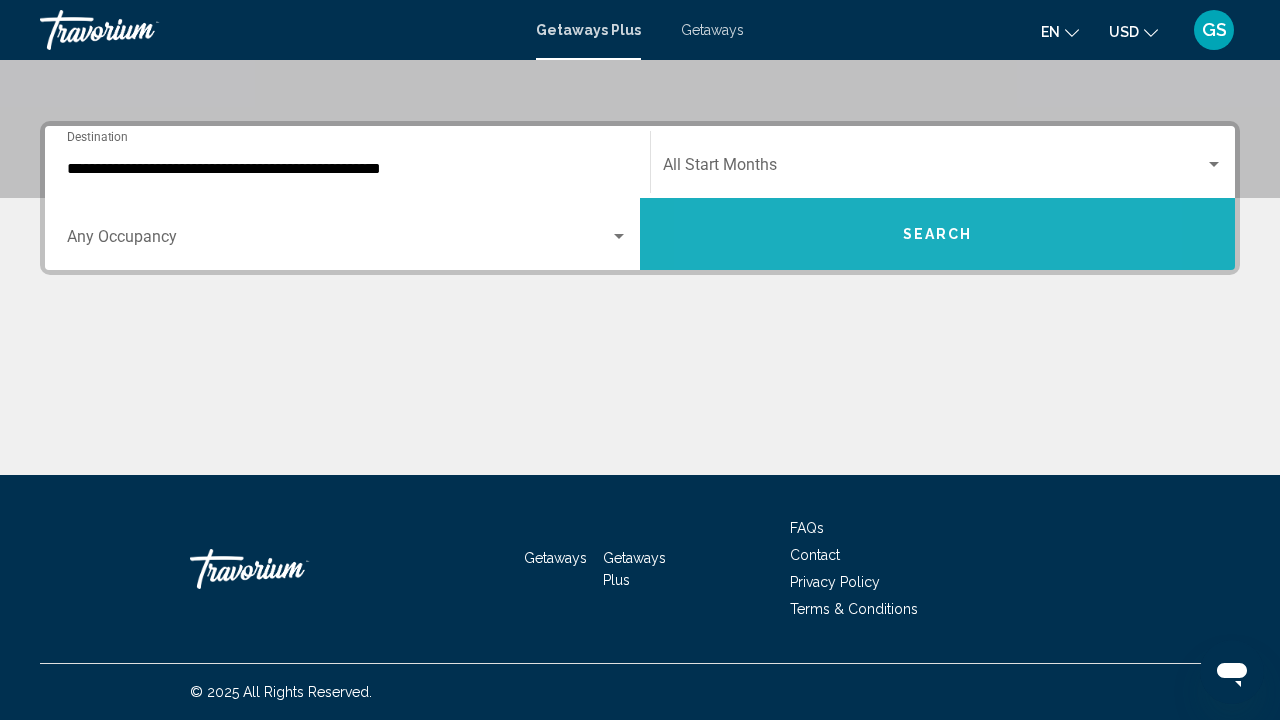 click on "Search" at bounding box center [937, 234] 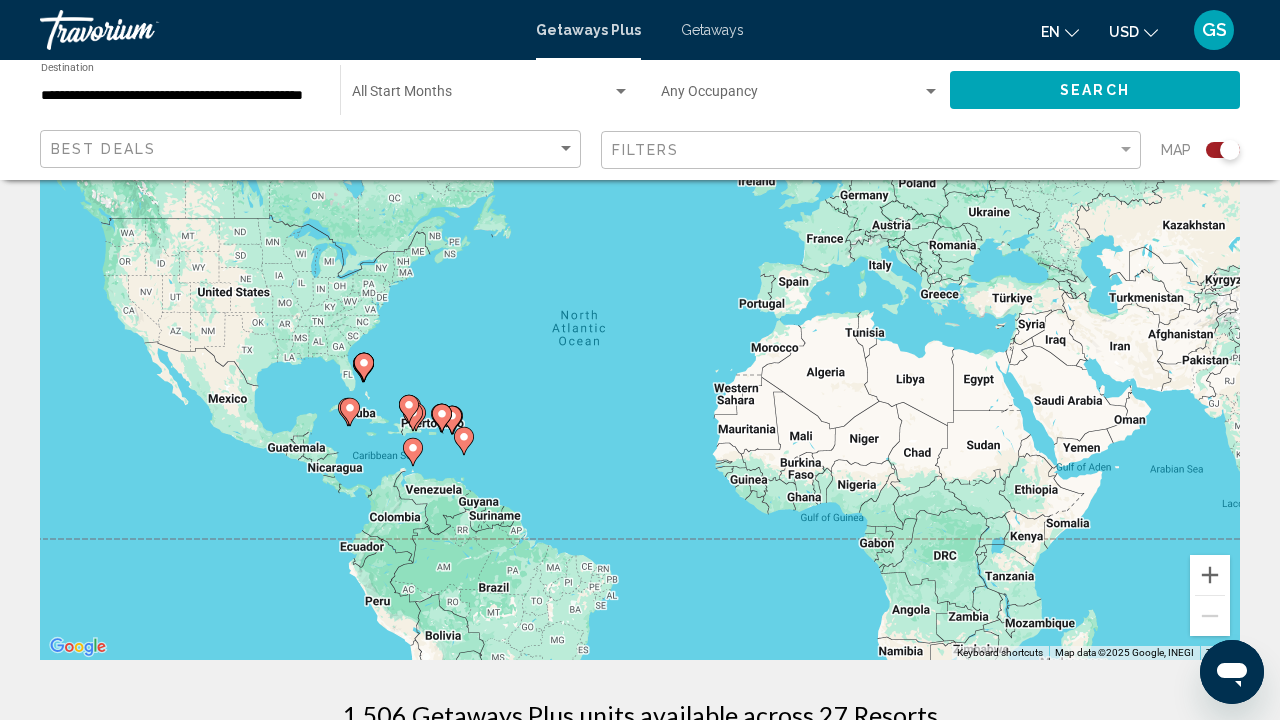 scroll, scrollTop: 137, scrollLeft: 0, axis: vertical 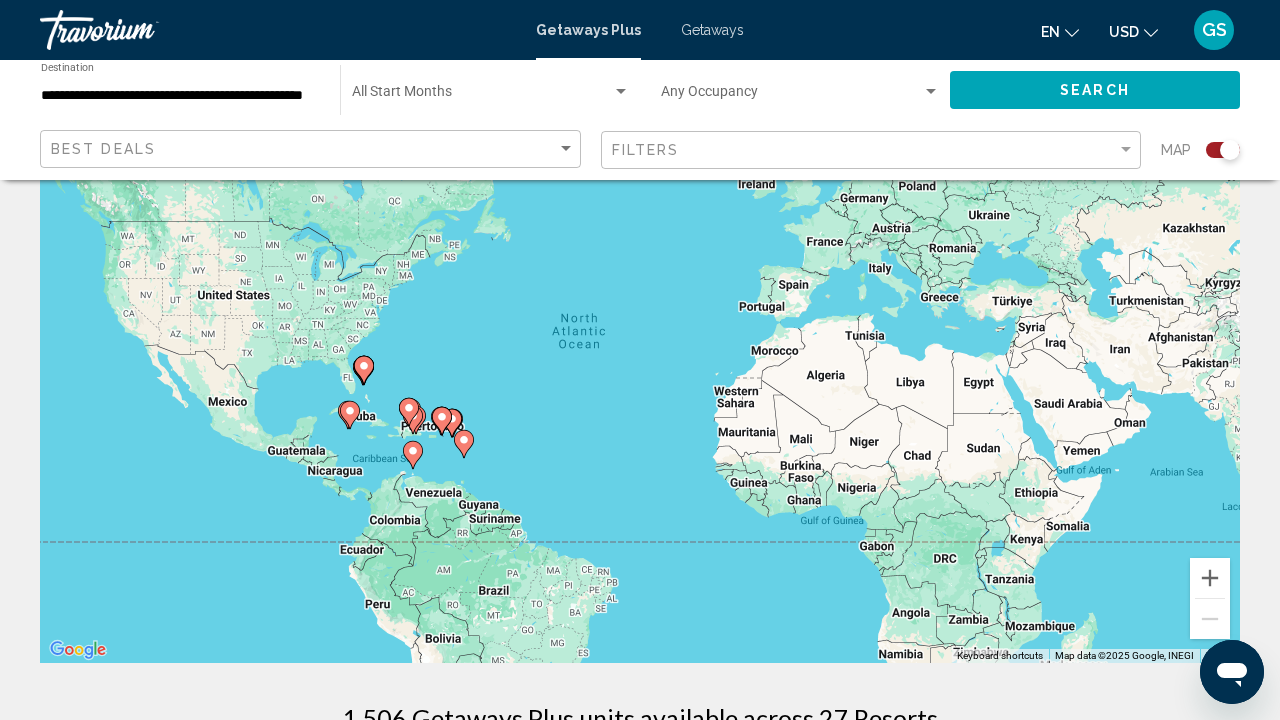 click at bounding box center (409, 412) 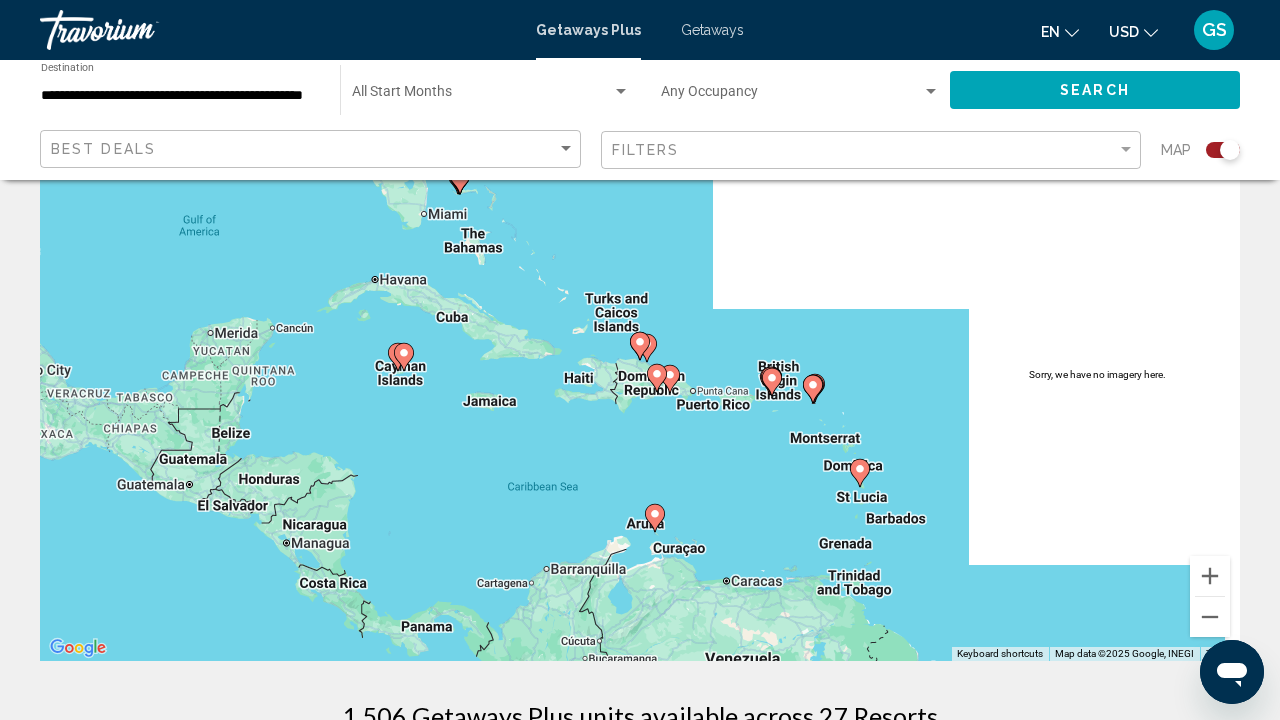 scroll, scrollTop: 137, scrollLeft: 0, axis: vertical 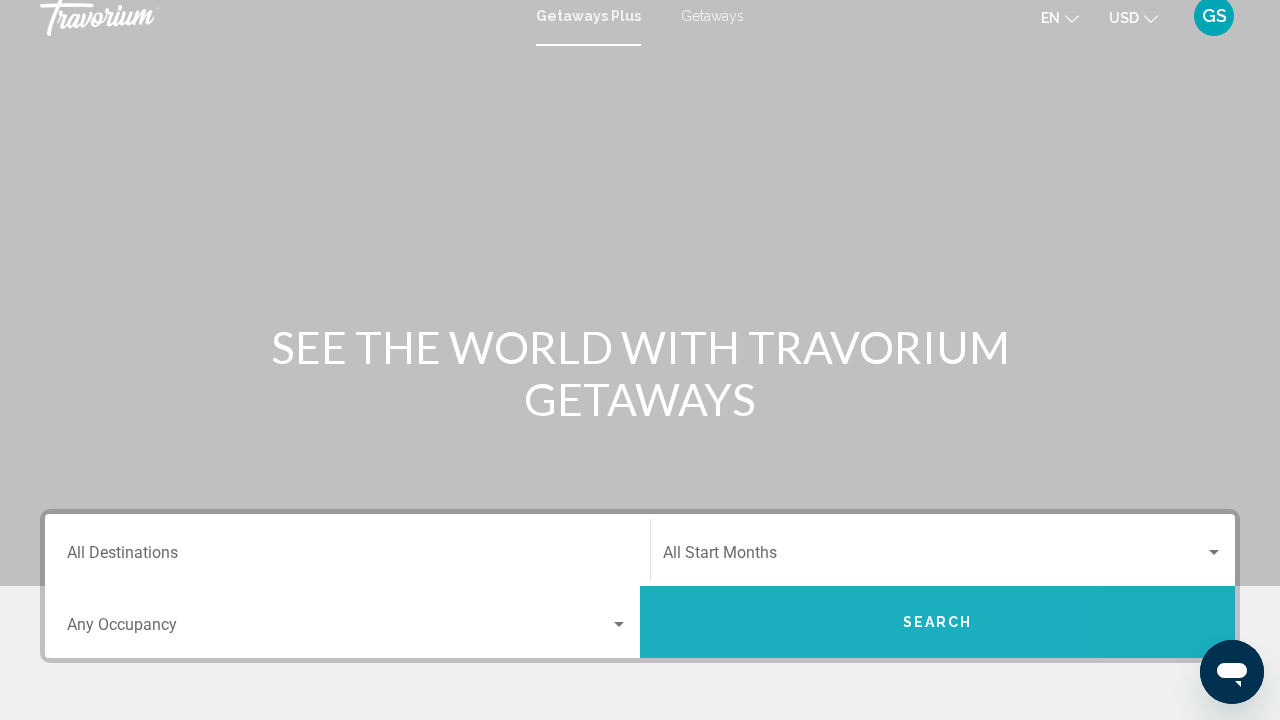click on "Search" at bounding box center [937, 622] 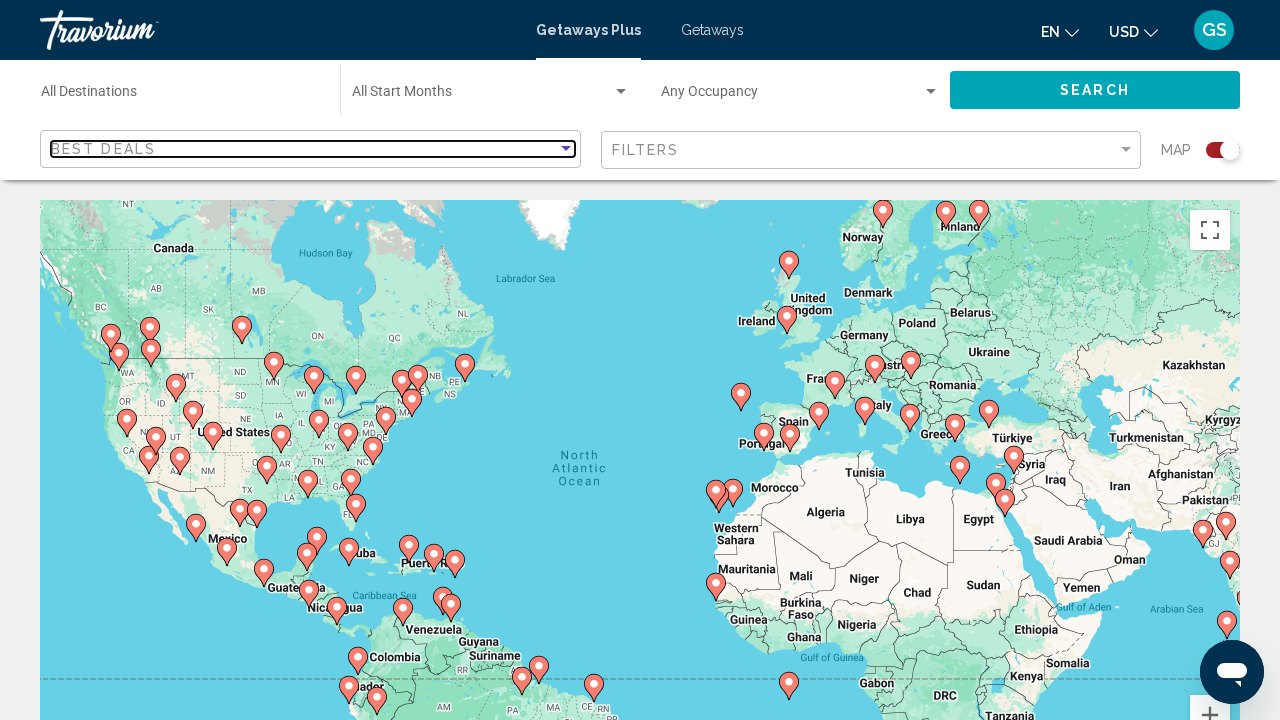 click at bounding box center [566, 148] 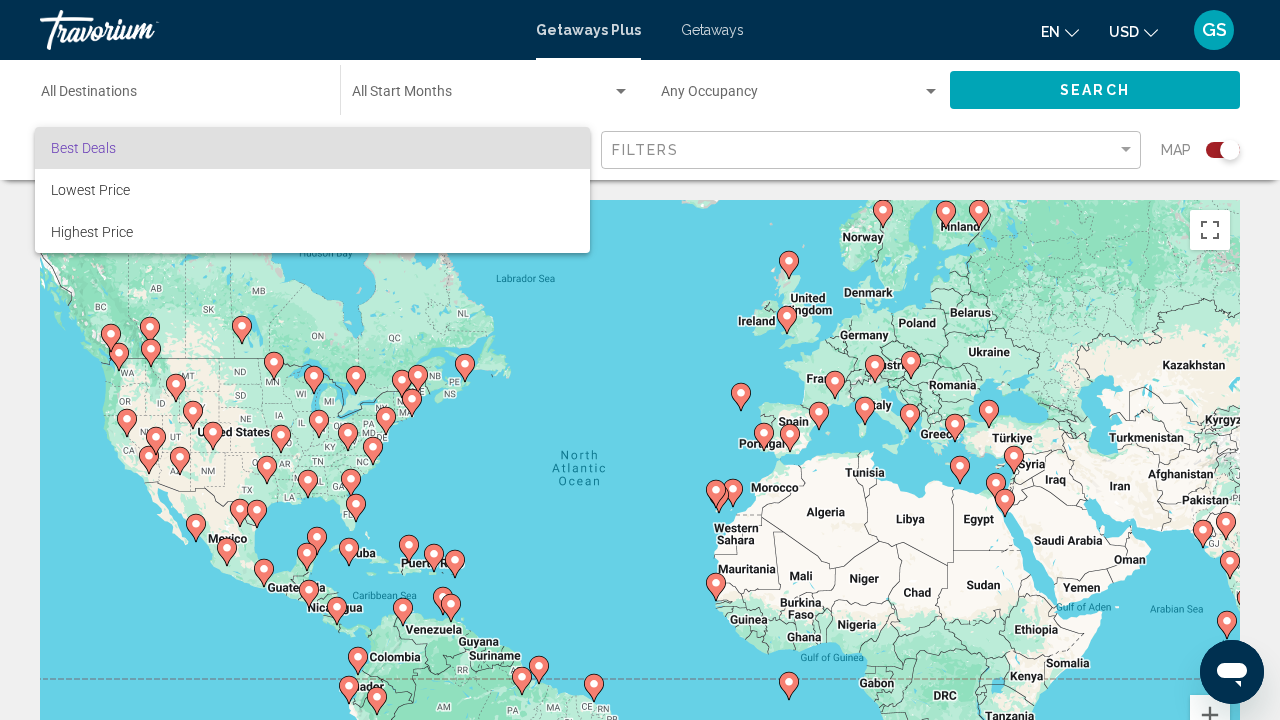 click at bounding box center [640, 360] 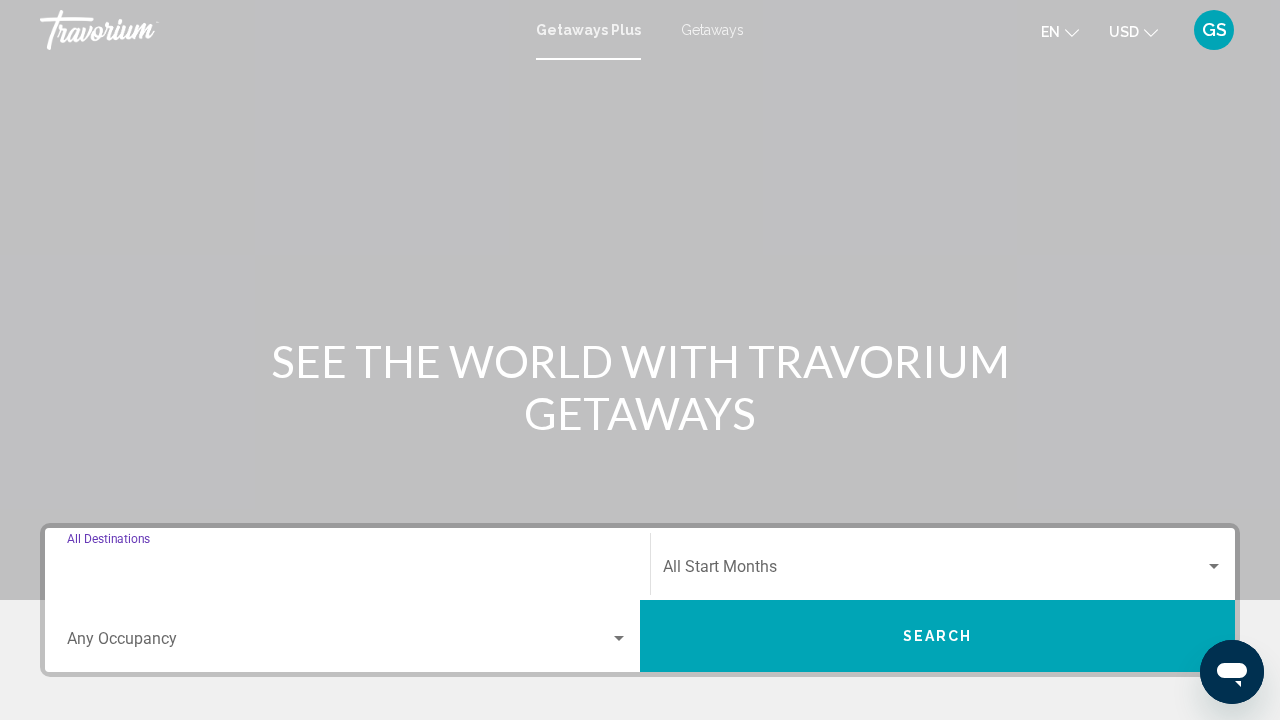 click on "Destination All Destinations" at bounding box center (347, 571) 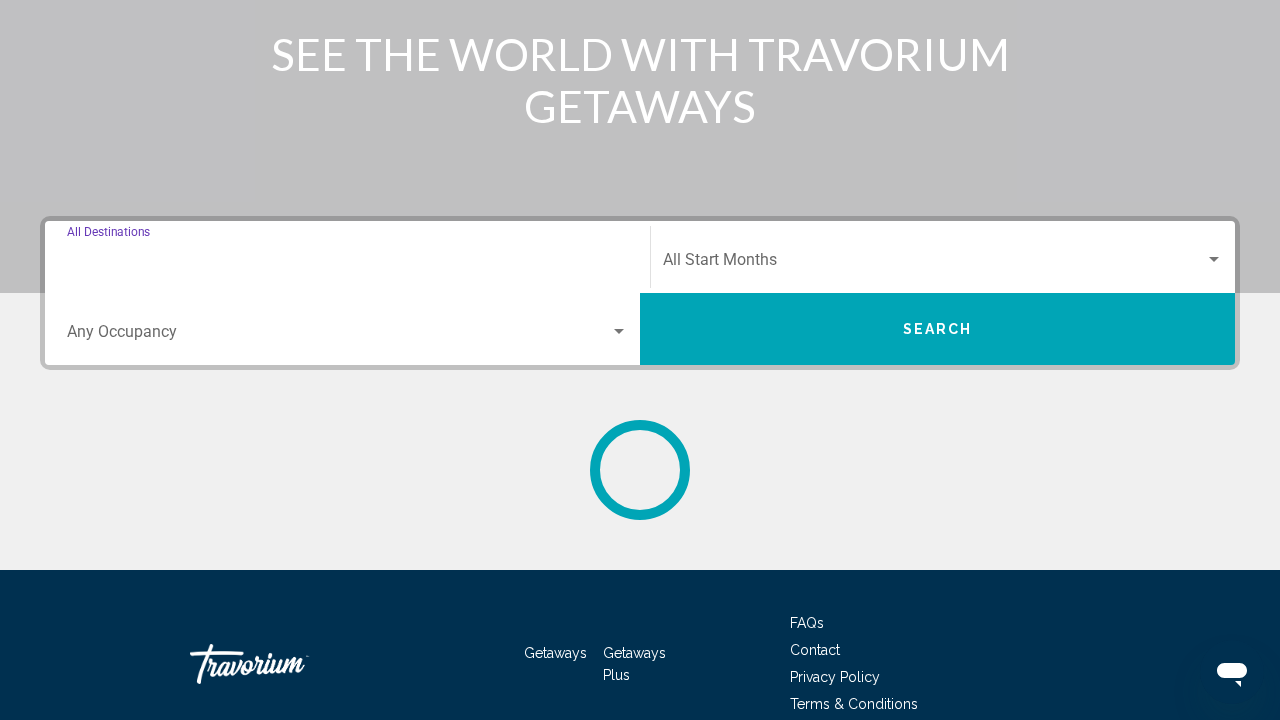 scroll, scrollTop: 402, scrollLeft: 0, axis: vertical 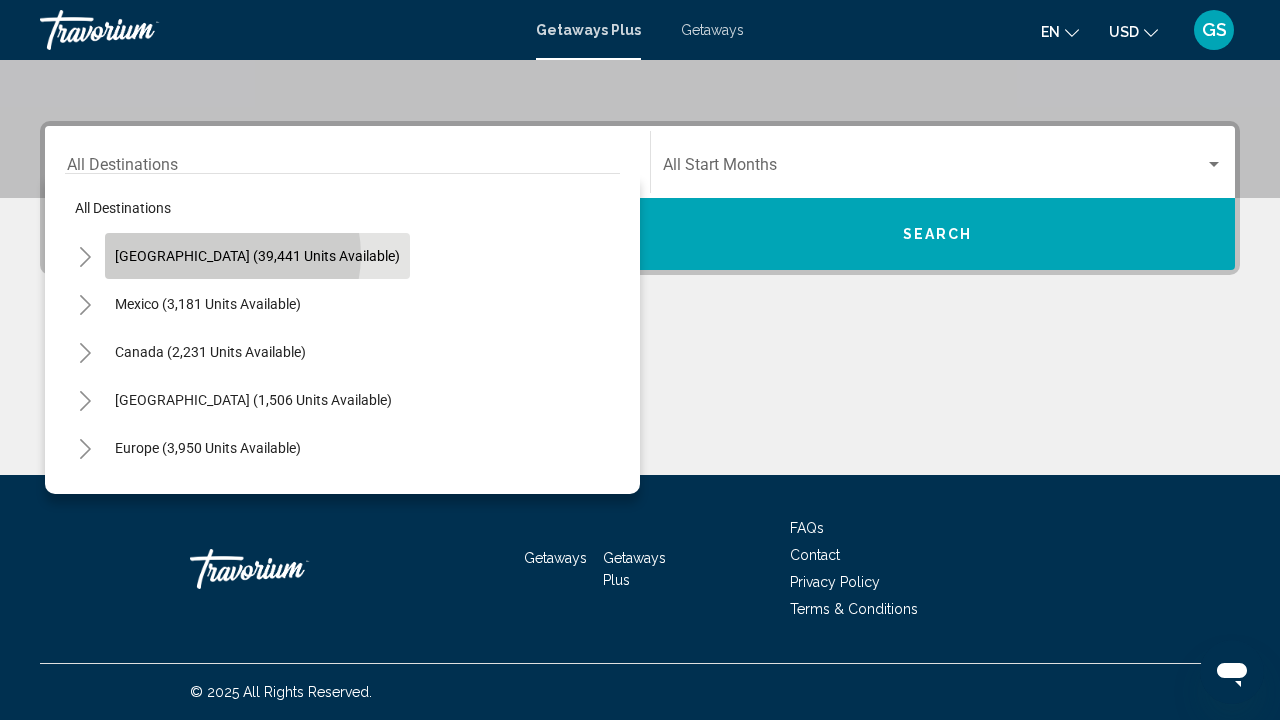 click on "United States (39,441 units available)" at bounding box center [208, 304] 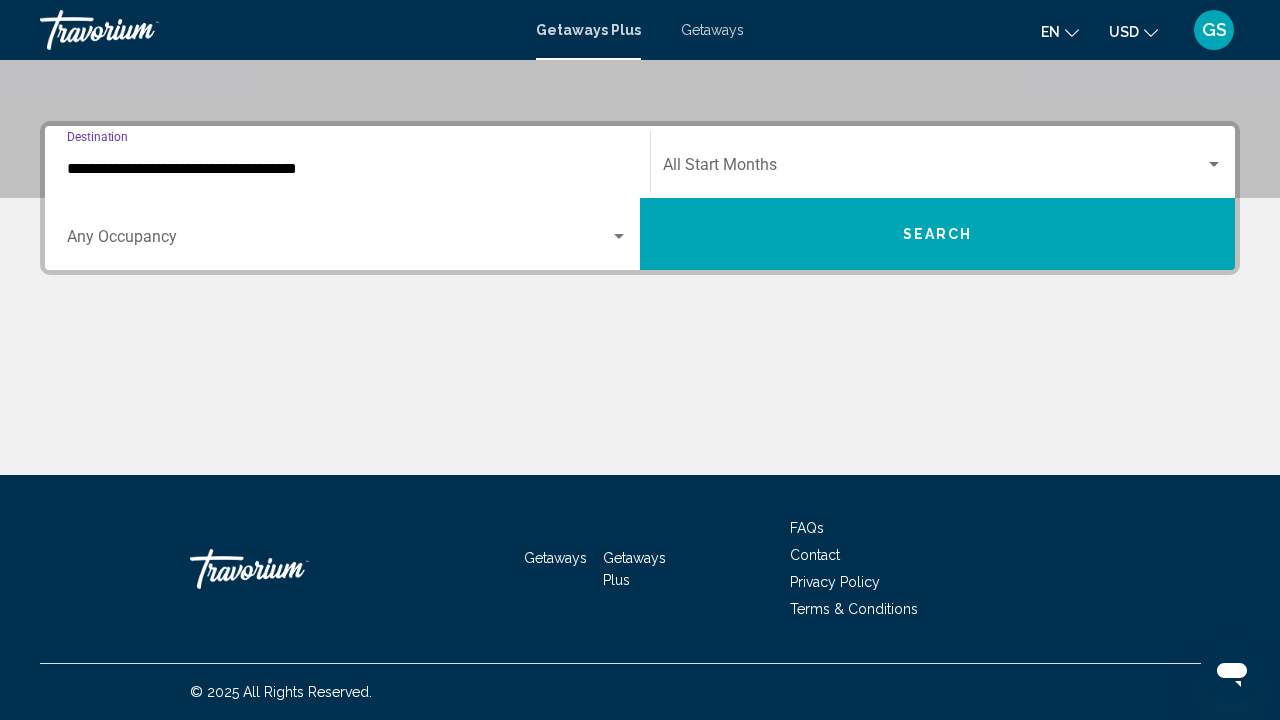 click on "Search" at bounding box center (937, 234) 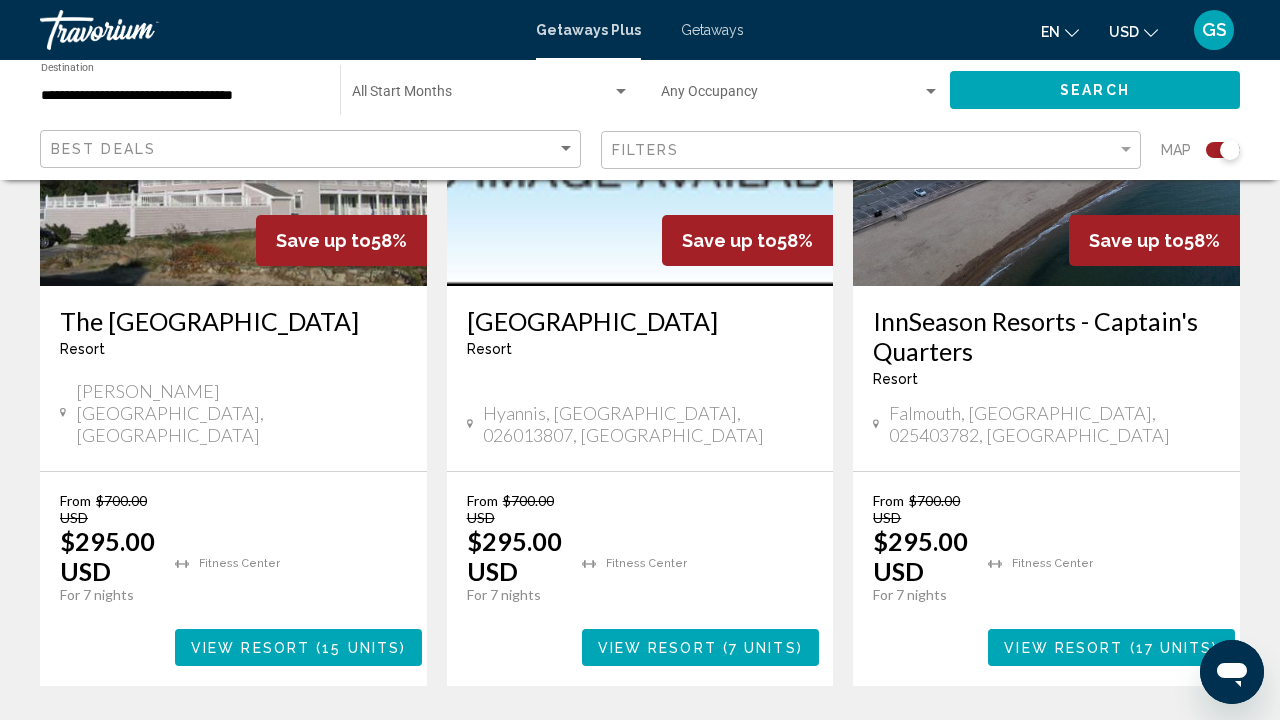 scroll, scrollTop: 3143, scrollLeft: 0, axis: vertical 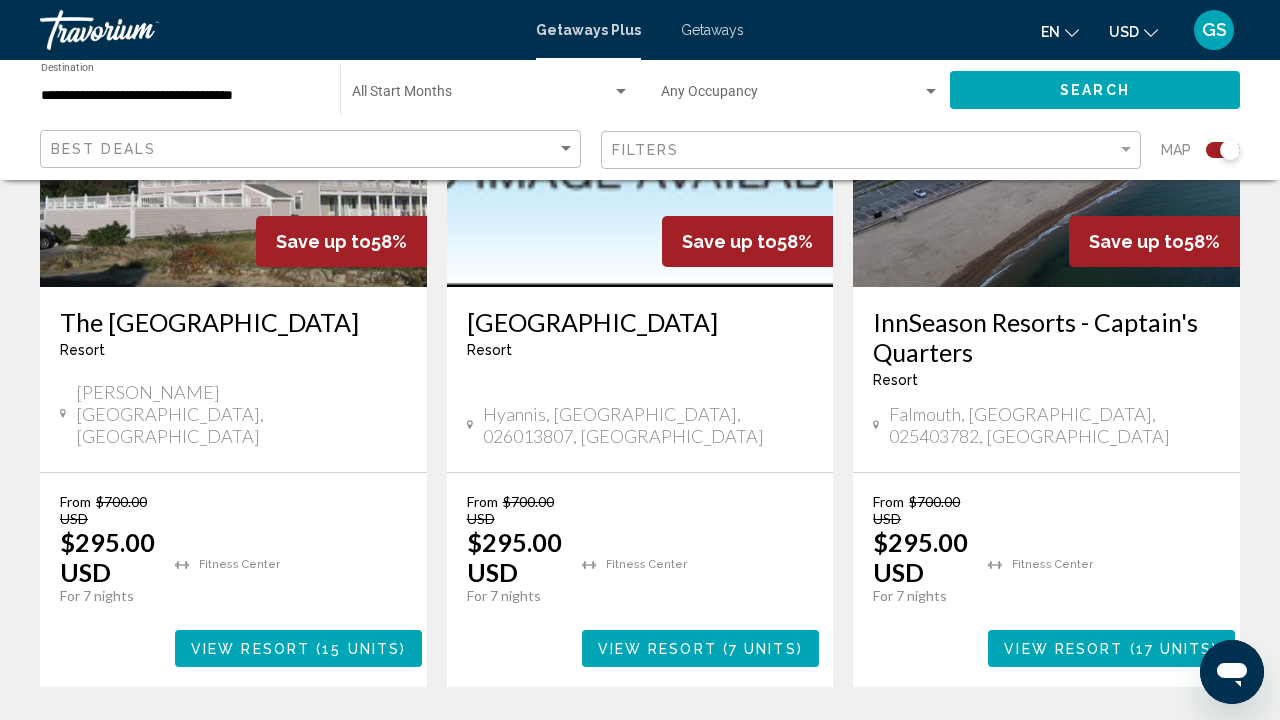 click on "Fitness Center View Resort    ( 7 units )" at bounding box center [700, 580] 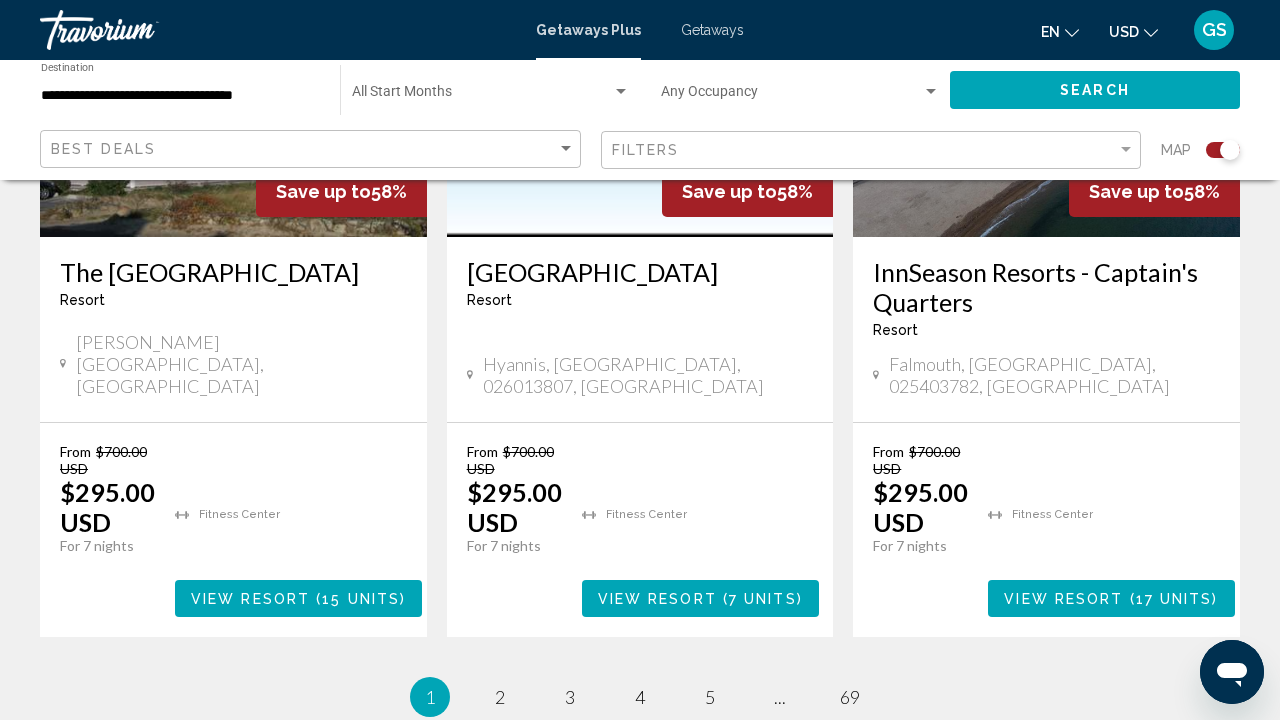 scroll, scrollTop: 3197, scrollLeft: 0, axis: vertical 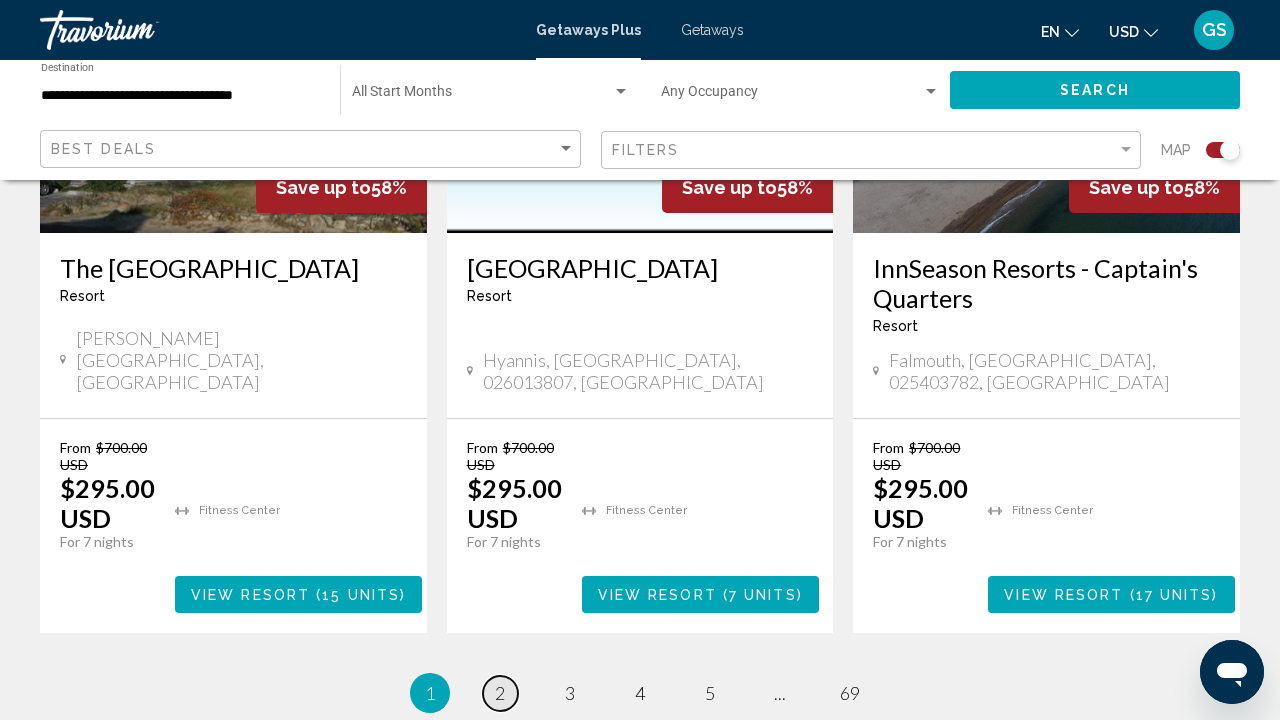 click on "2" at bounding box center [500, 693] 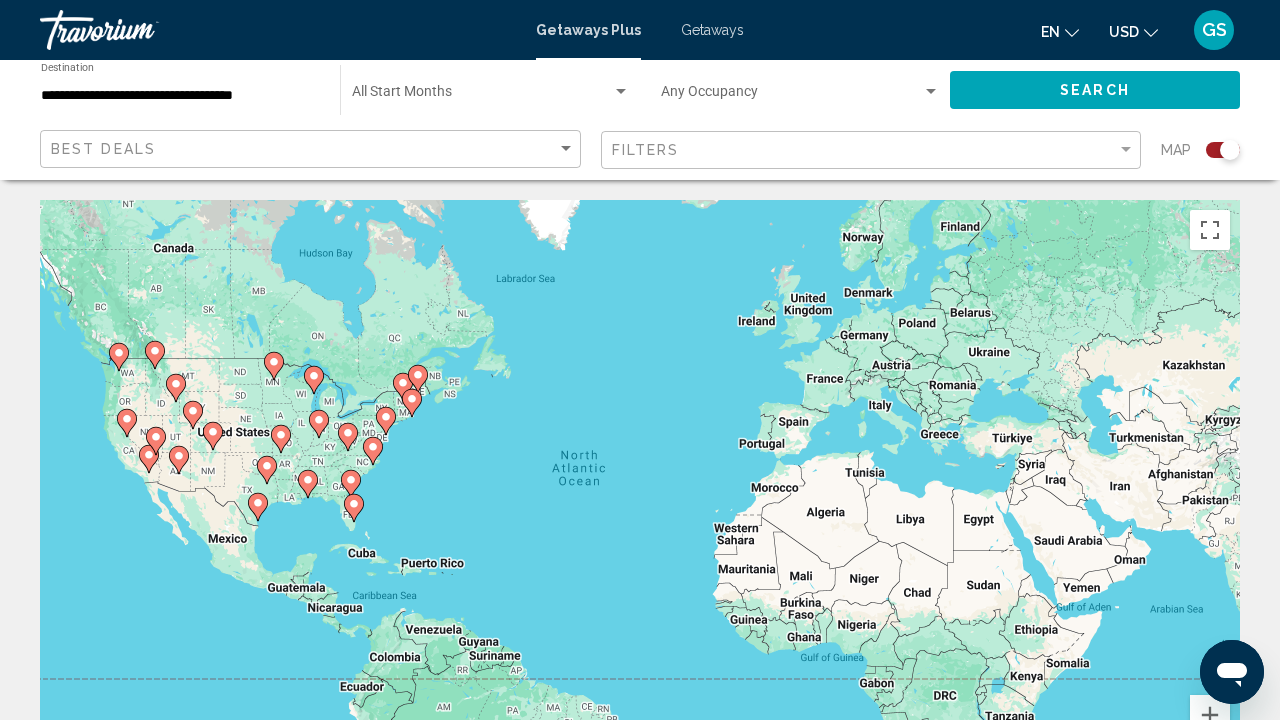 scroll, scrollTop: 0, scrollLeft: 0, axis: both 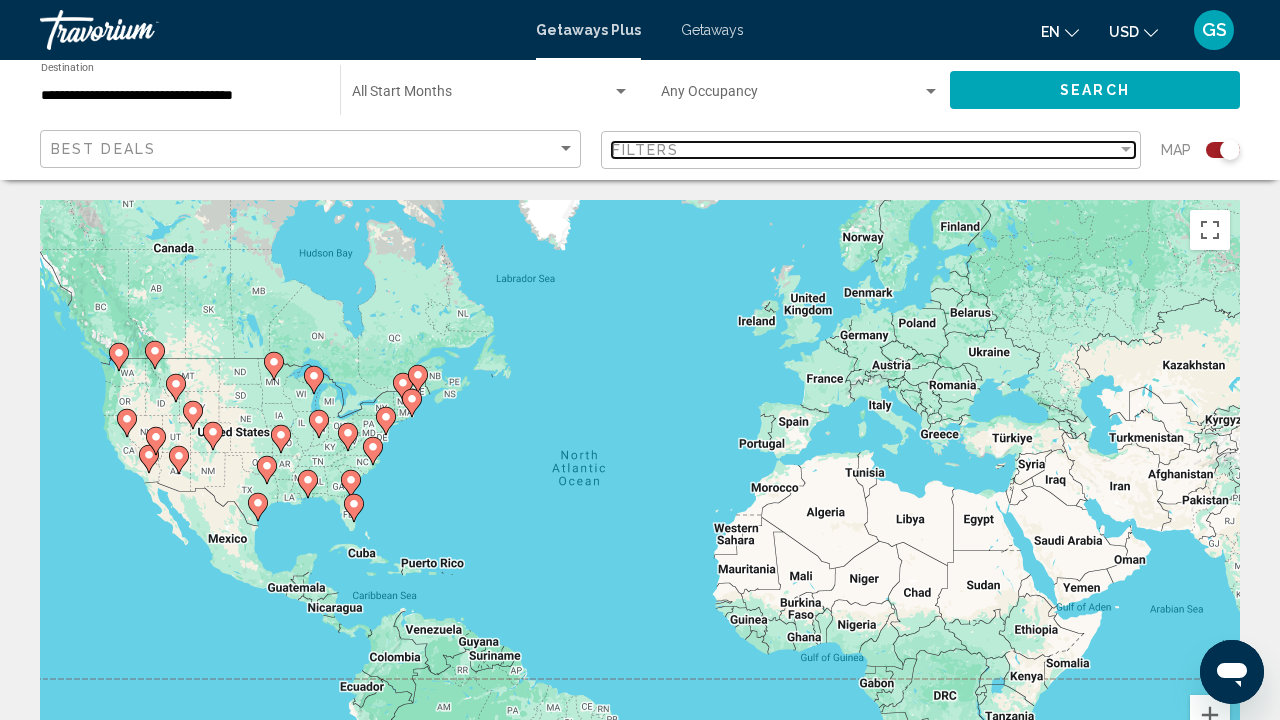 click at bounding box center (1126, 149) 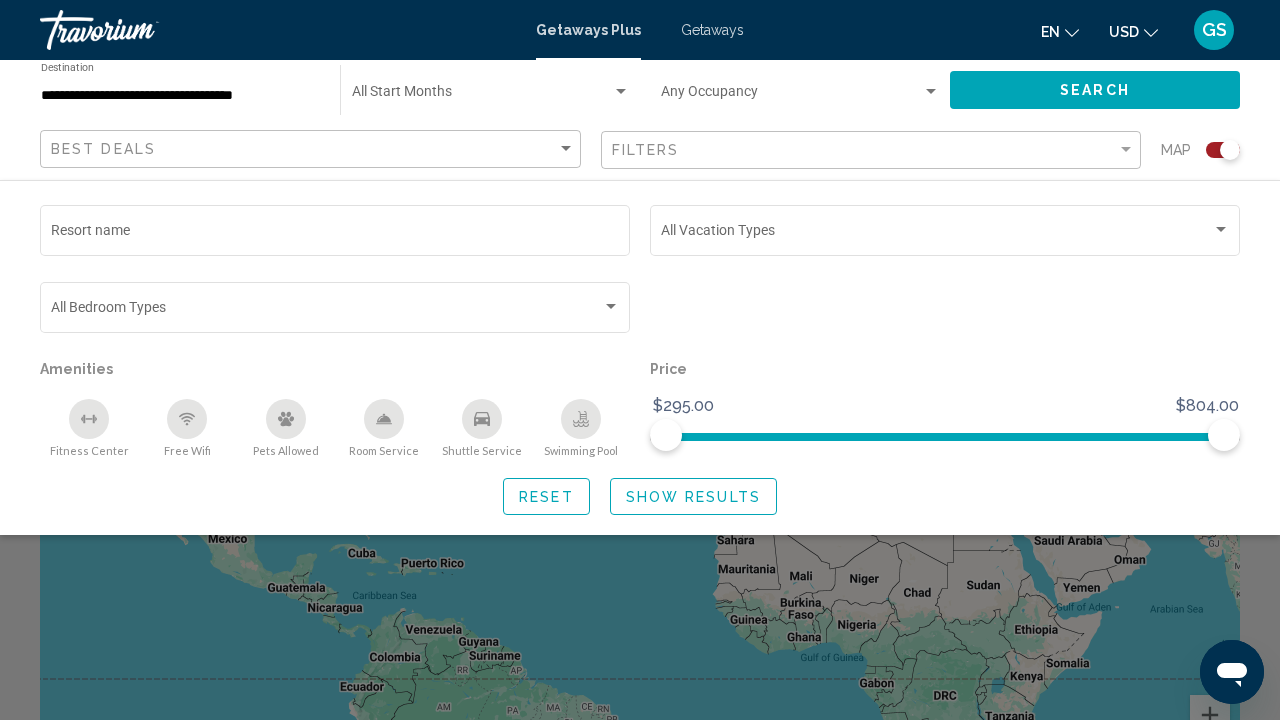 click on "Reset Show Results" 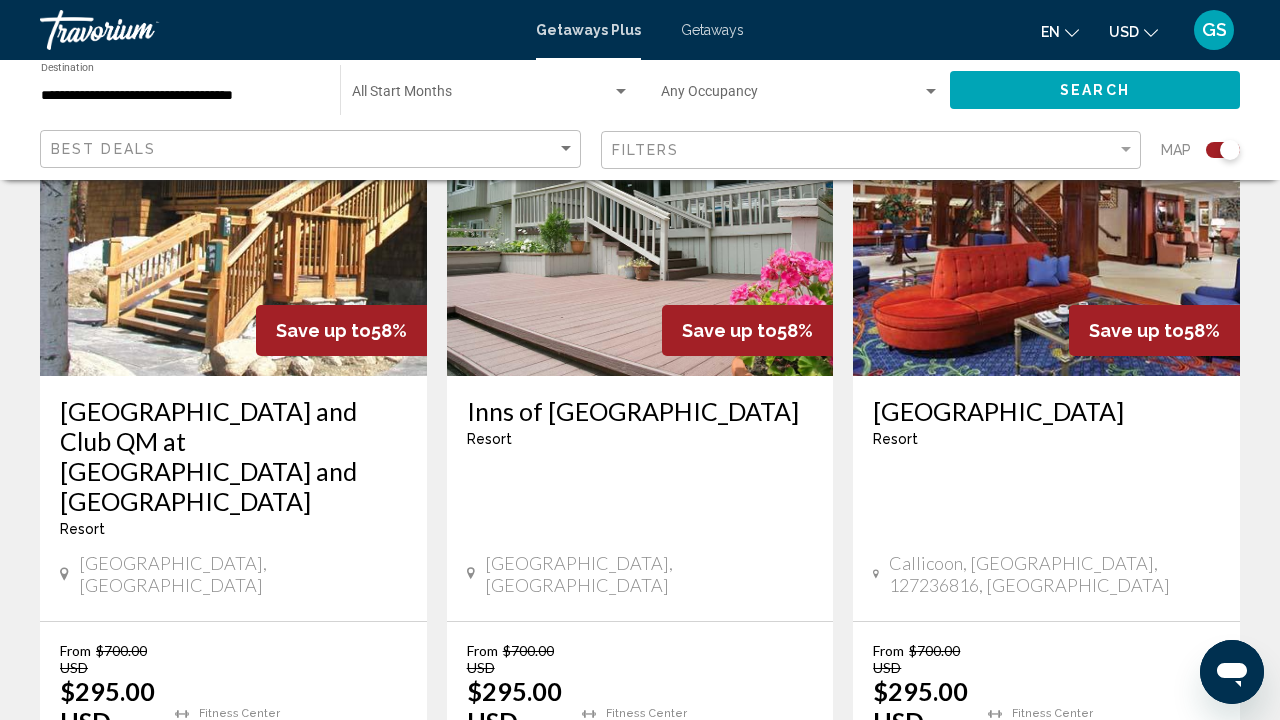 scroll, scrollTop: 3083, scrollLeft: 0, axis: vertical 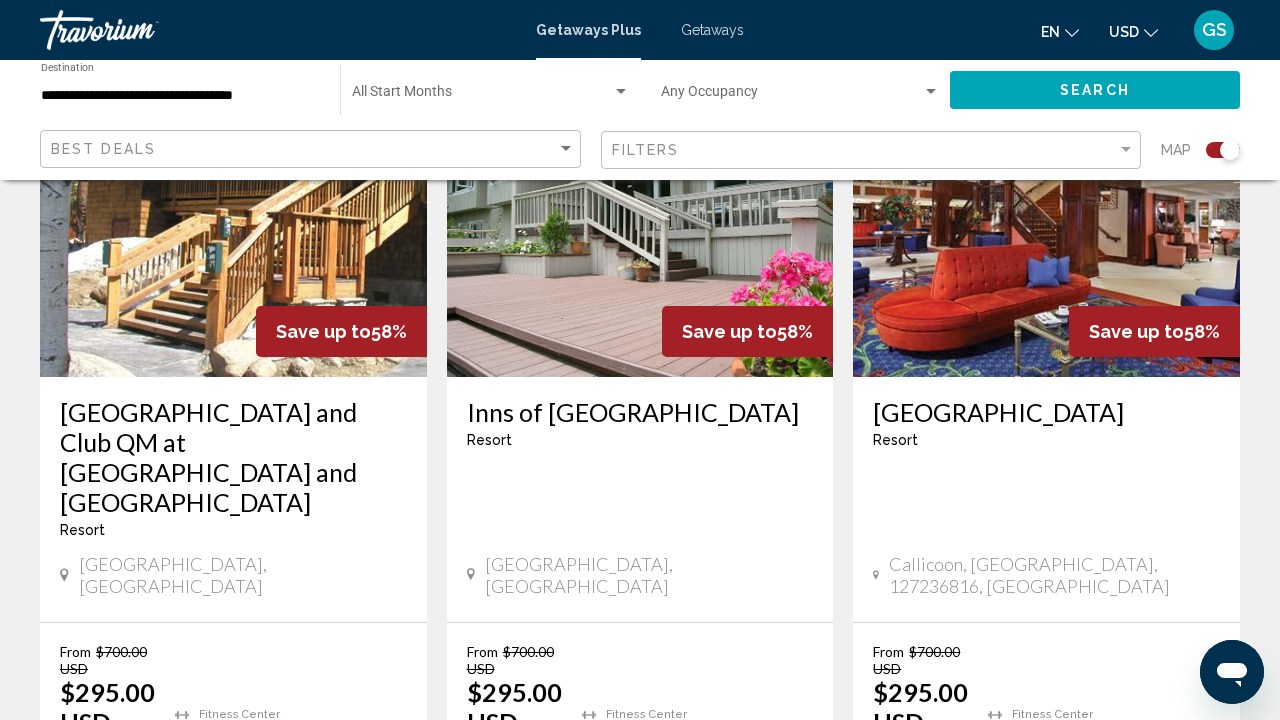 click on "3" at bounding box center (570, 897) 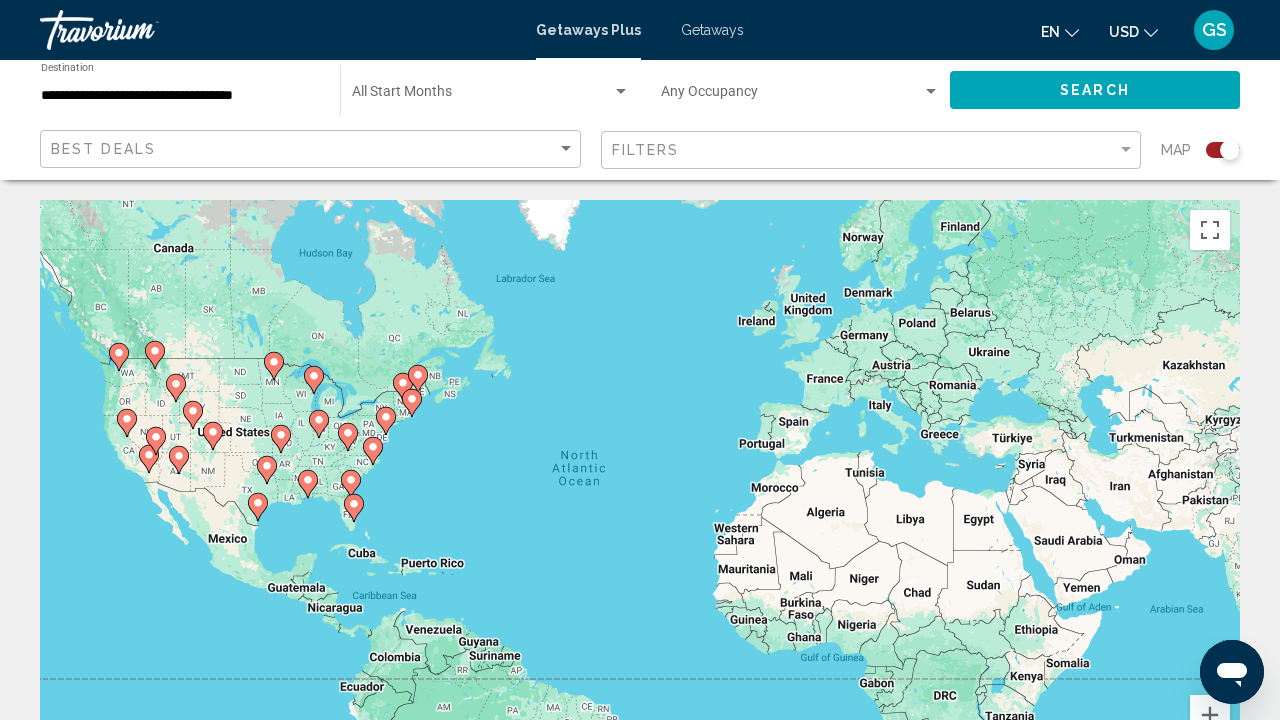 scroll, scrollTop: 0, scrollLeft: 0, axis: both 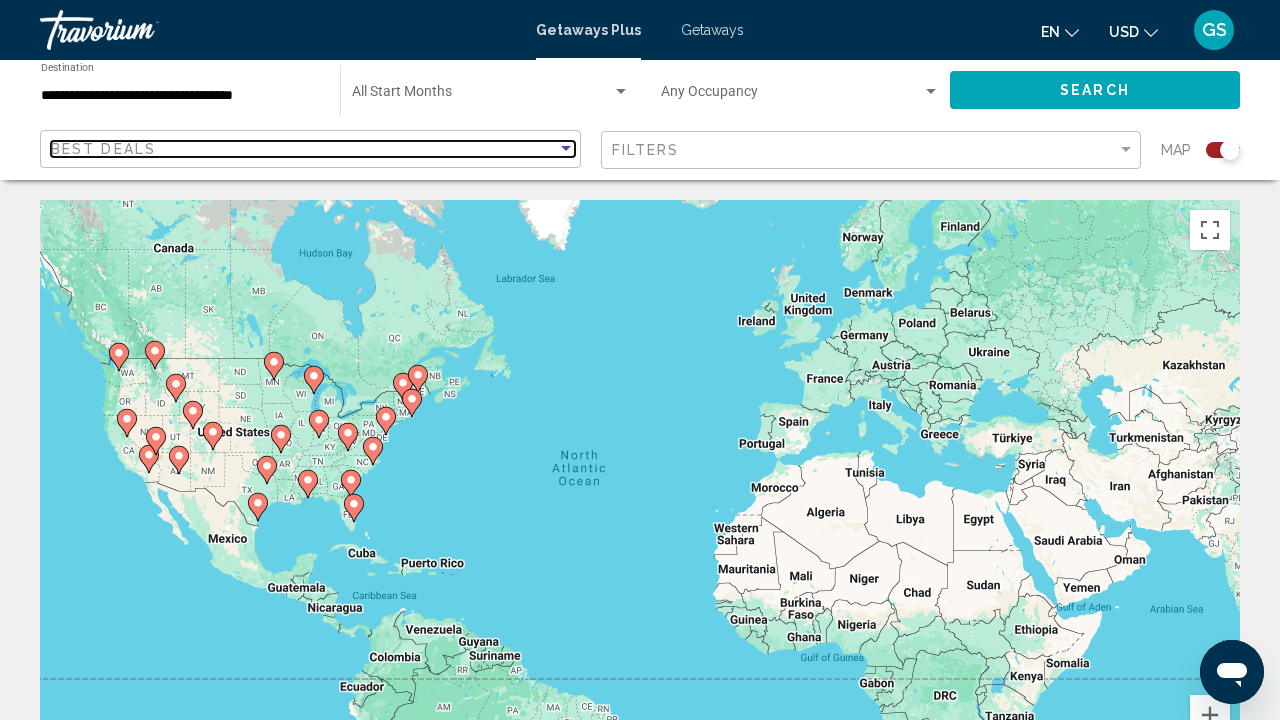 click at bounding box center [566, 149] 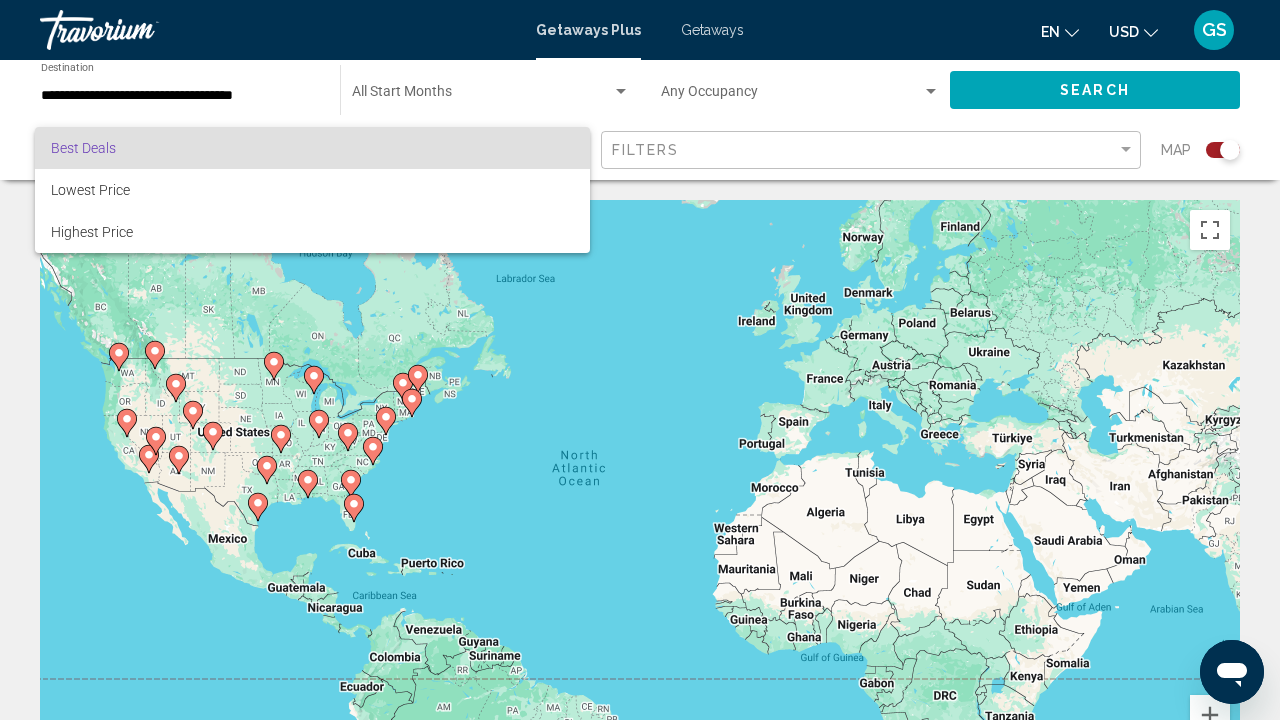 click at bounding box center [640, 360] 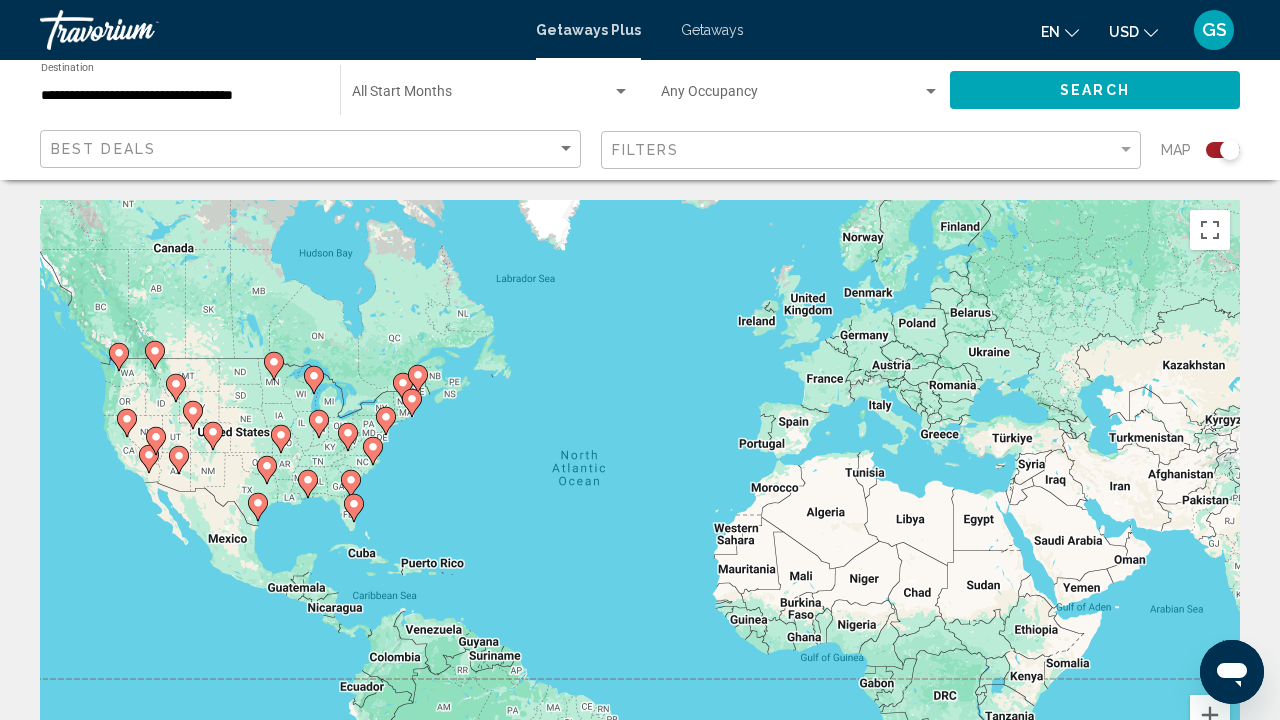 click 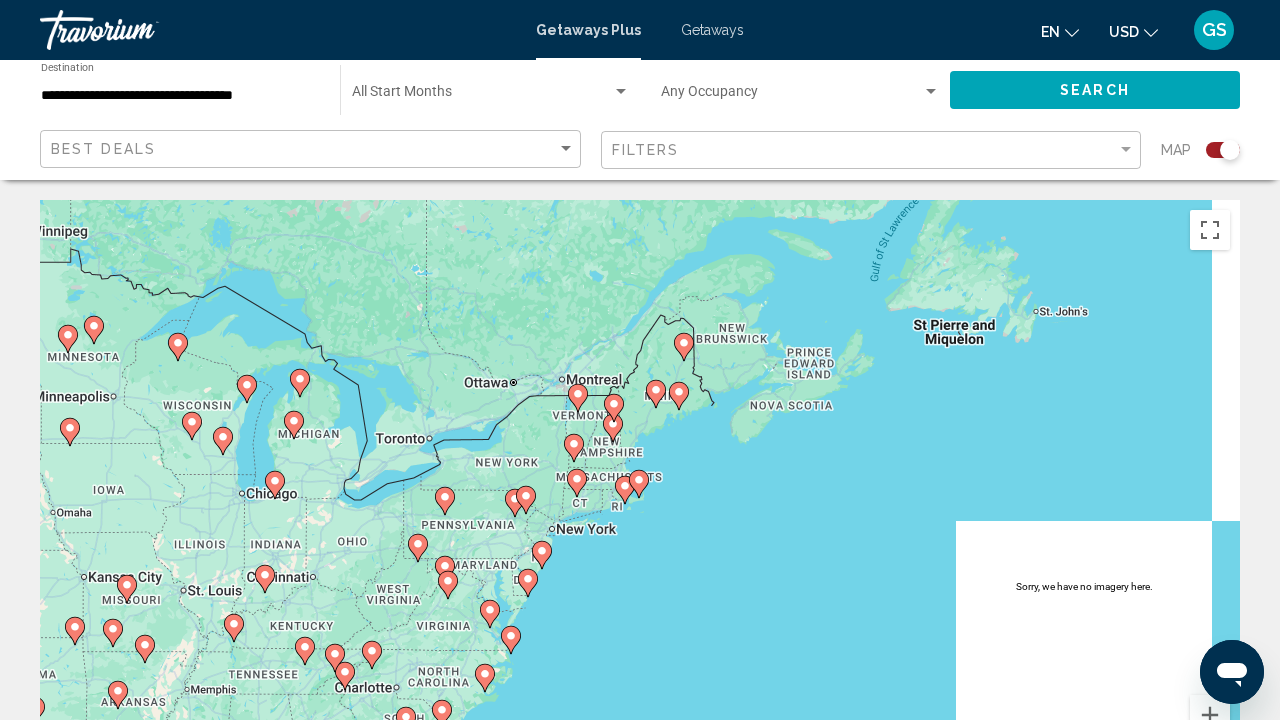 click on "To navigate, press the arrow keys. To activate drag with keyboard, press Alt + Enter. Once in keyboard drag state, use the arrow keys to move the marker. To complete the drag, press the Enter key. To cancel, press Escape." at bounding box center [640, 500] 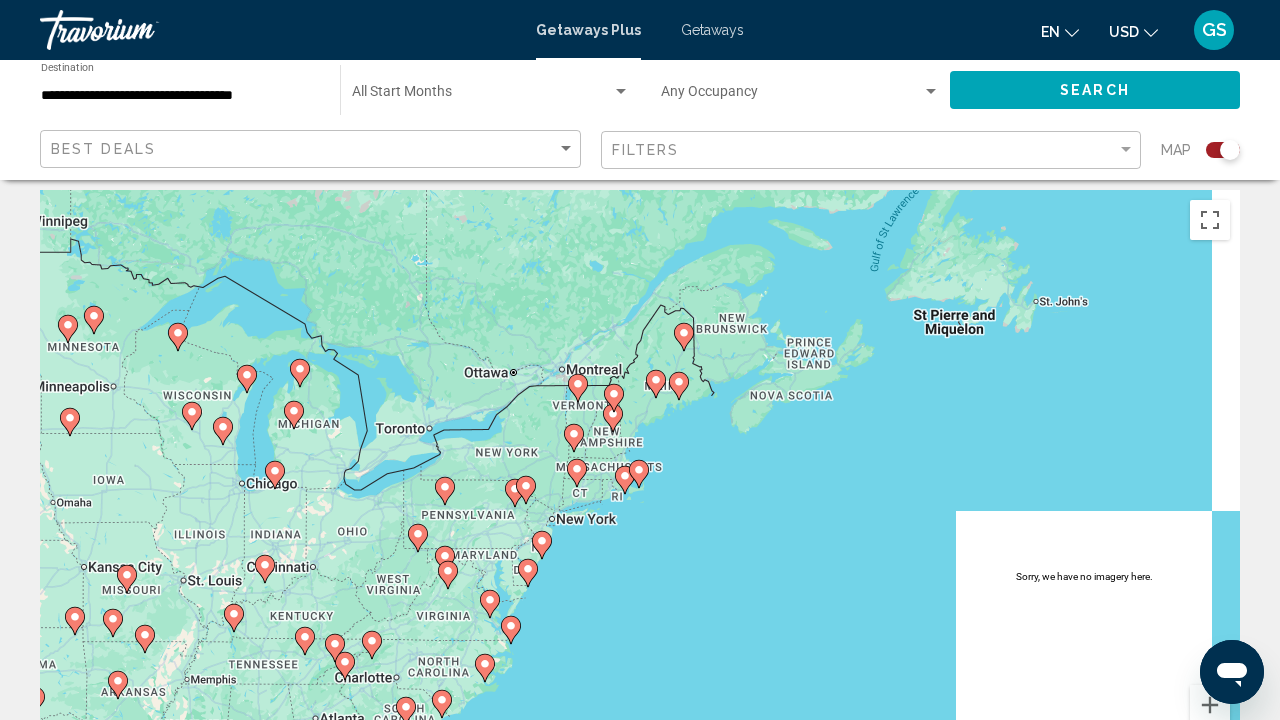 scroll, scrollTop: 12, scrollLeft: 0, axis: vertical 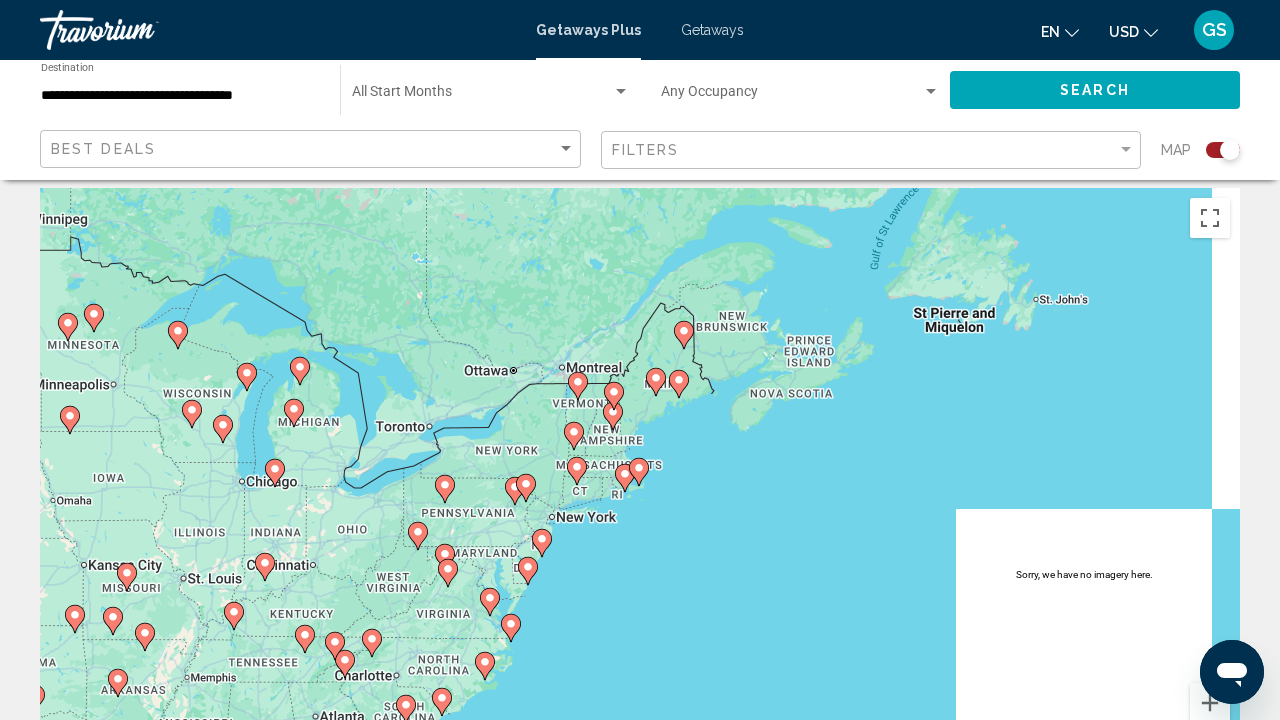 click 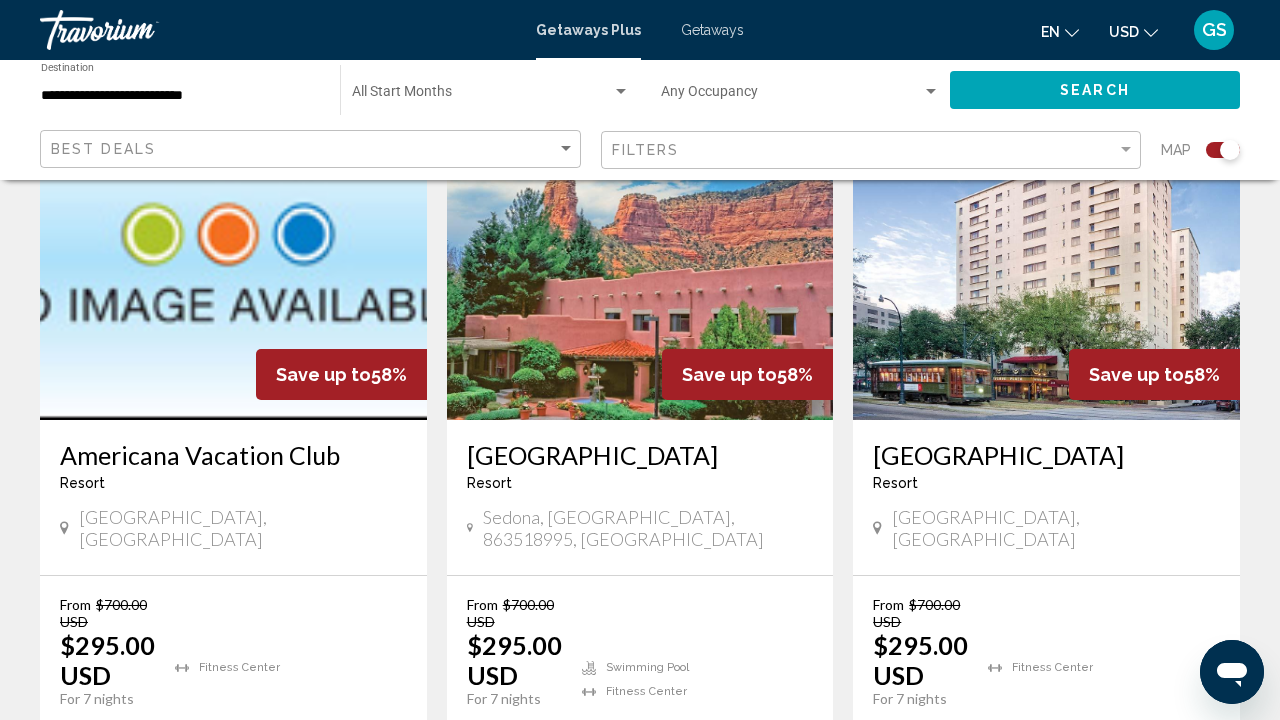 scroll, scrollTop: 3109, scrollLeft: 0, axis: vertical 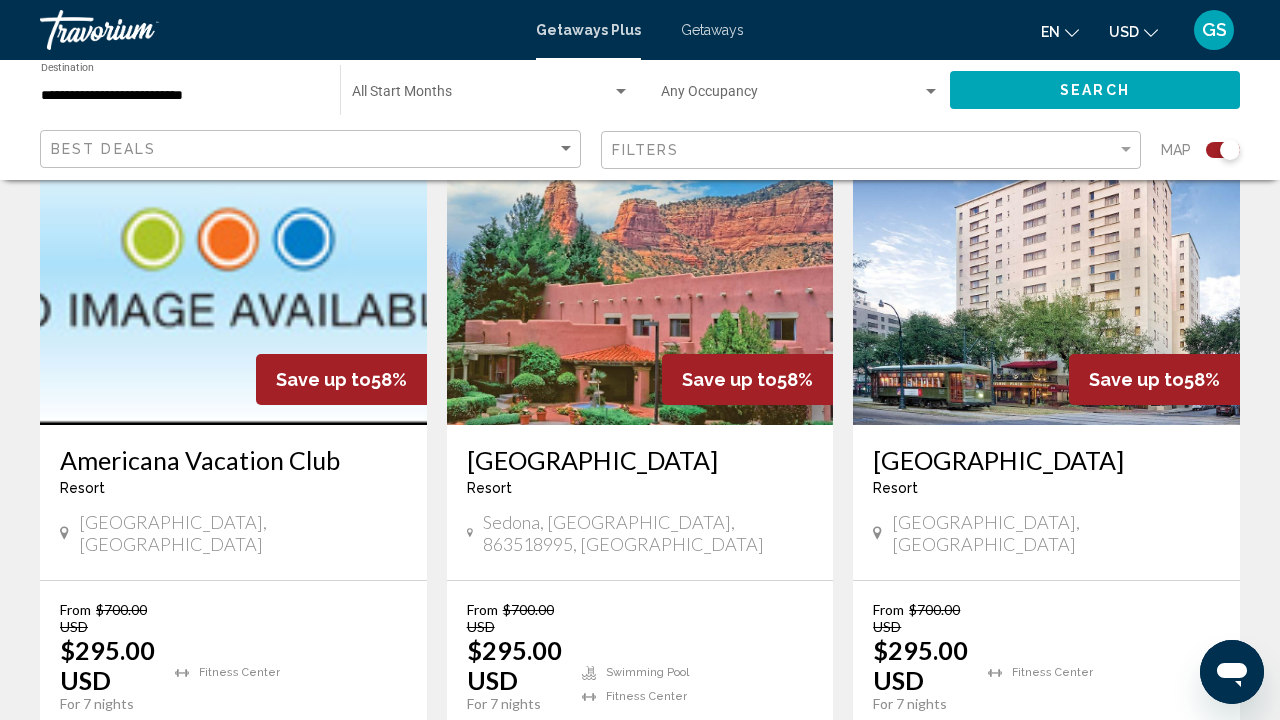 click on "4" at bounding box center [640, 855] 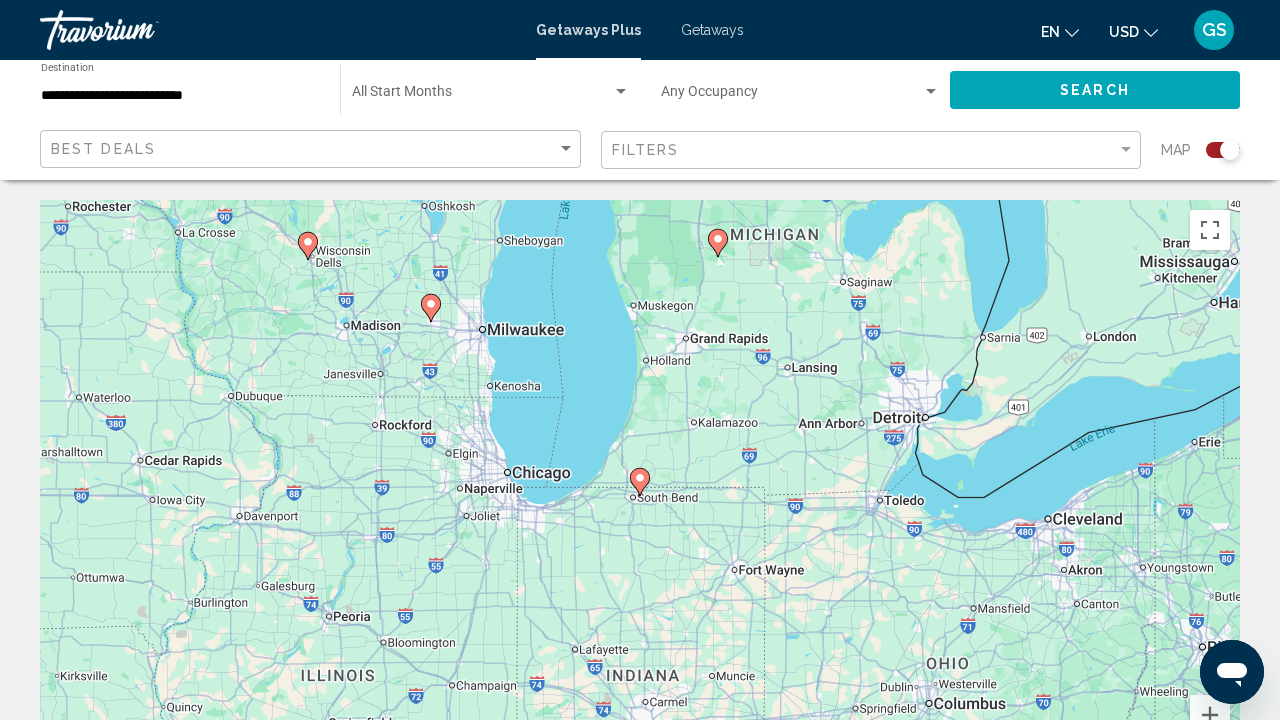 scroll, scrollTop: 0, scrollLeft: 0, axis: both 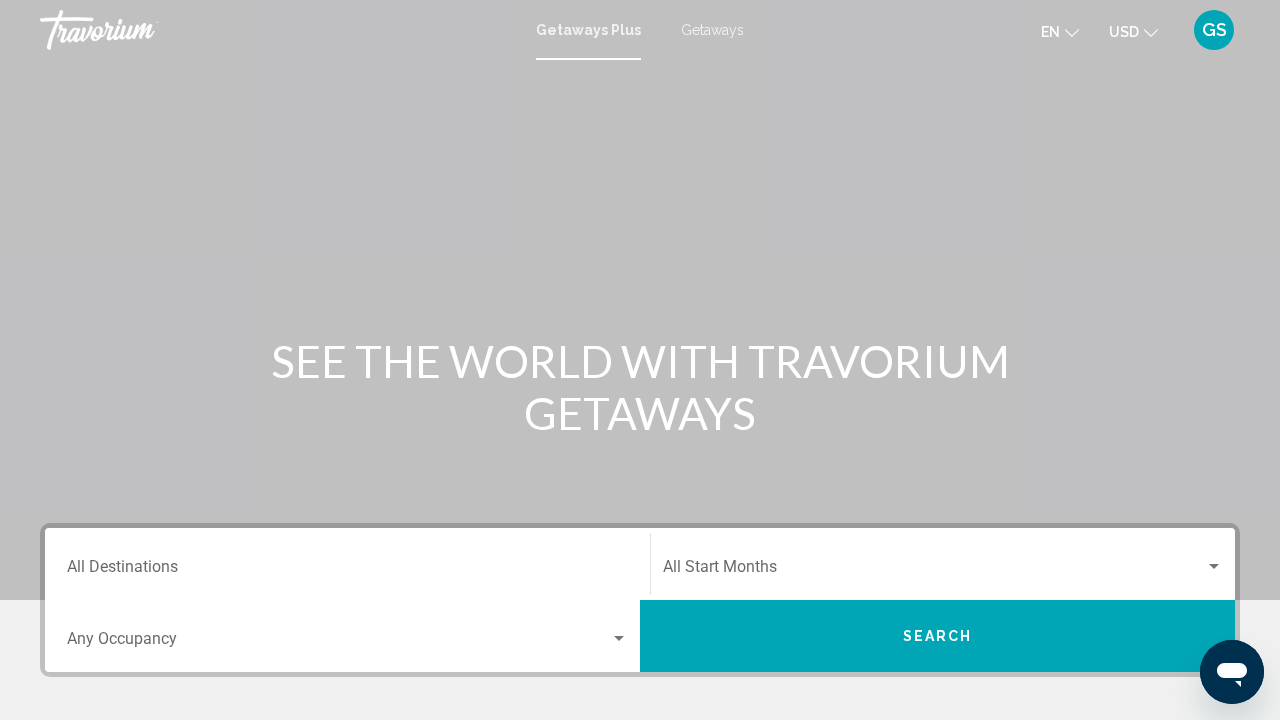 click on "Destination All Destinations" at bounding box center [347, 564] 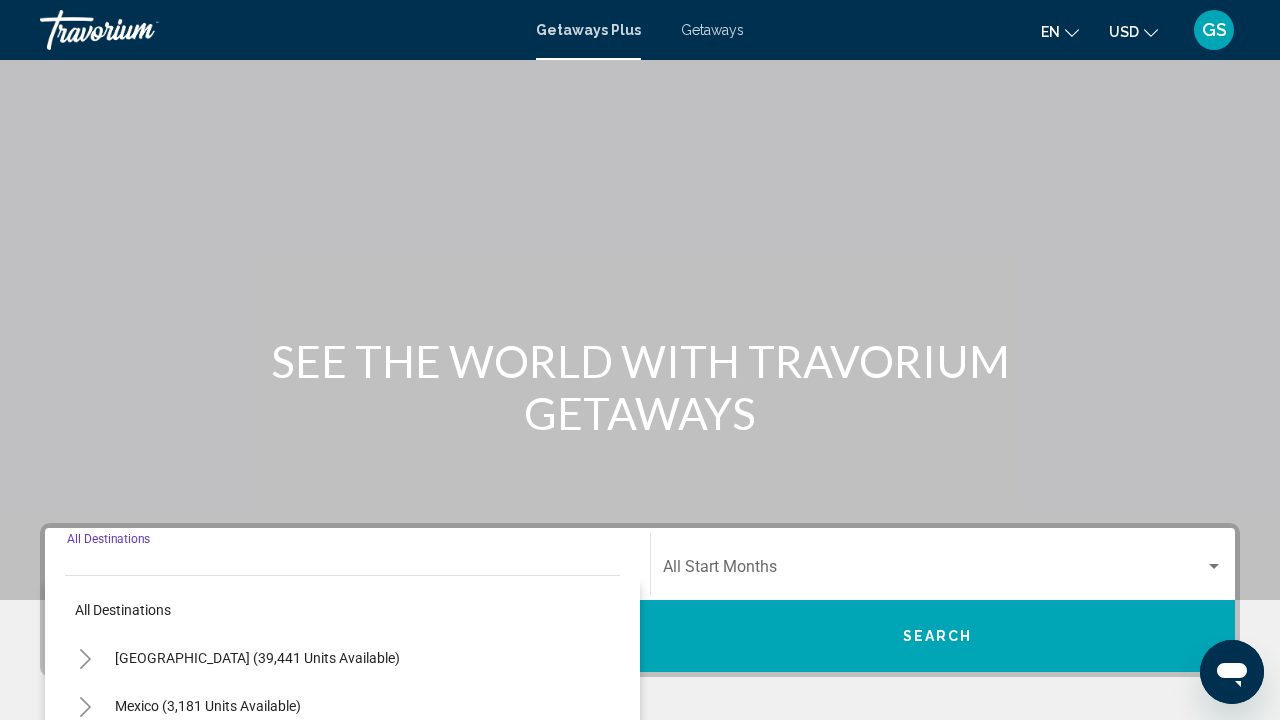 scroll, scrollTop: 402, scrollLeft: 0, axis: vertical 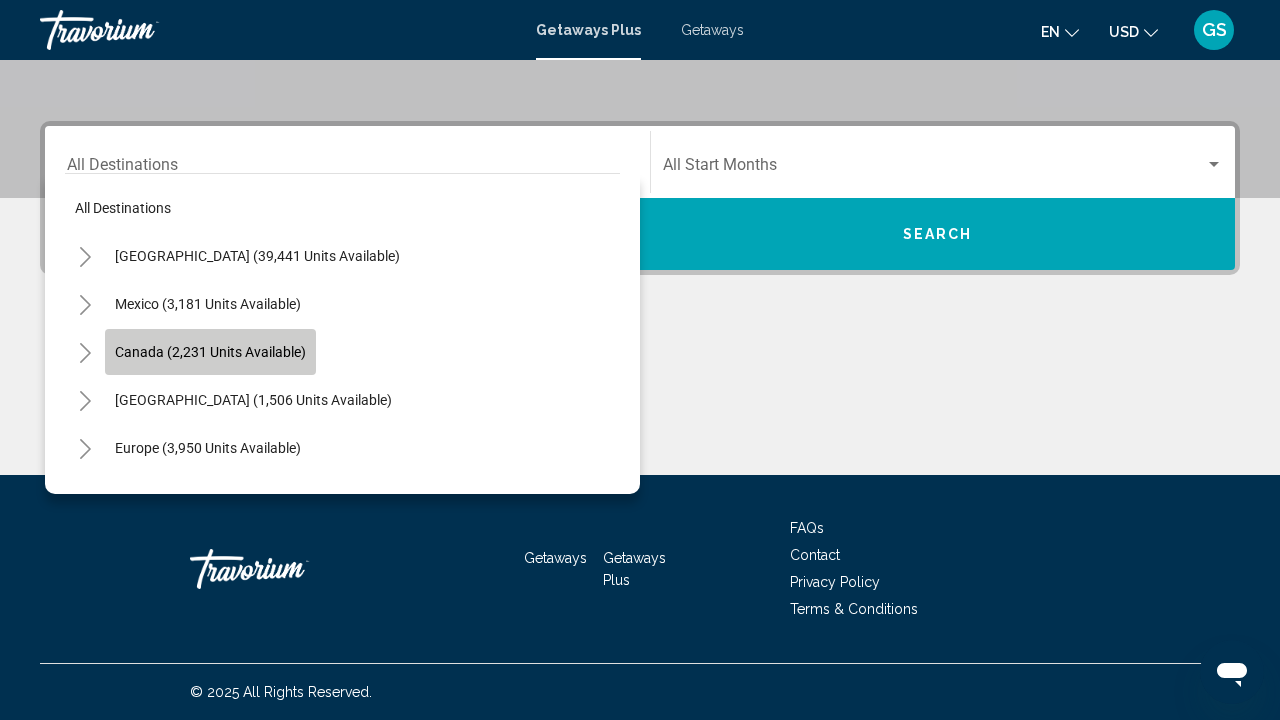 click on "Canada (2,231 units available)" at bounding box center (253, 400) 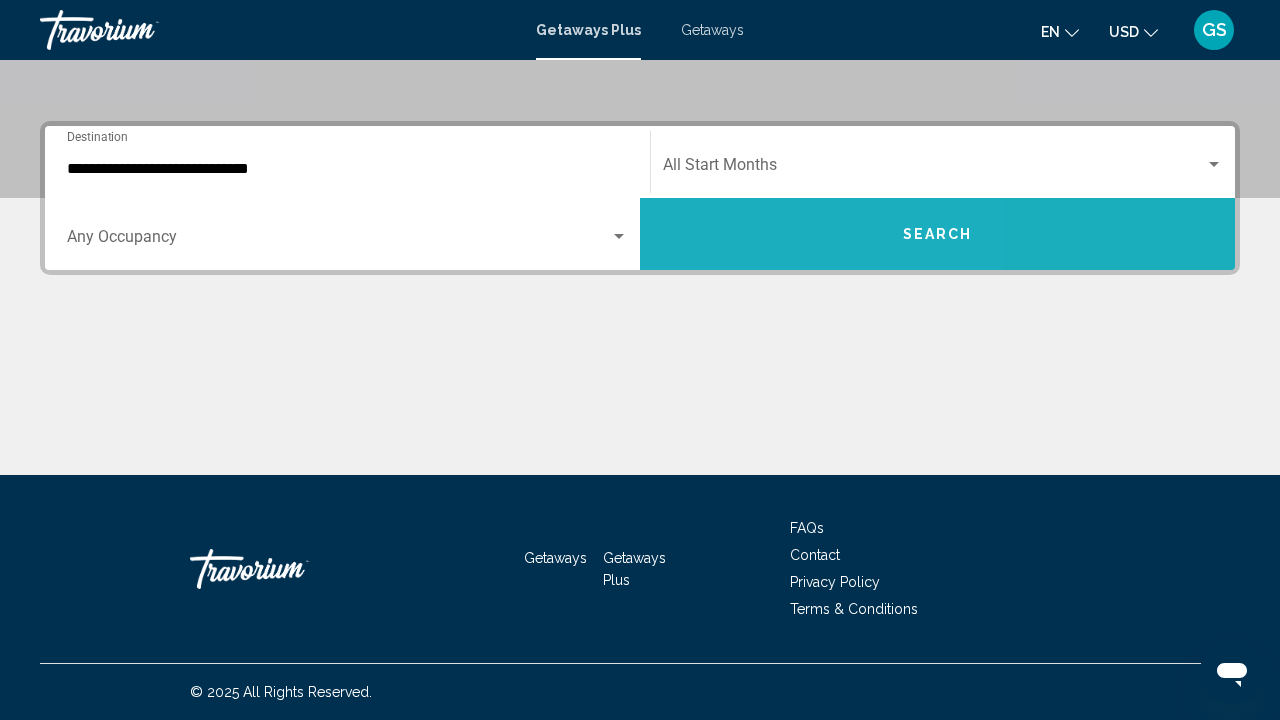 click on "Search" at bounding box center [937, 234] 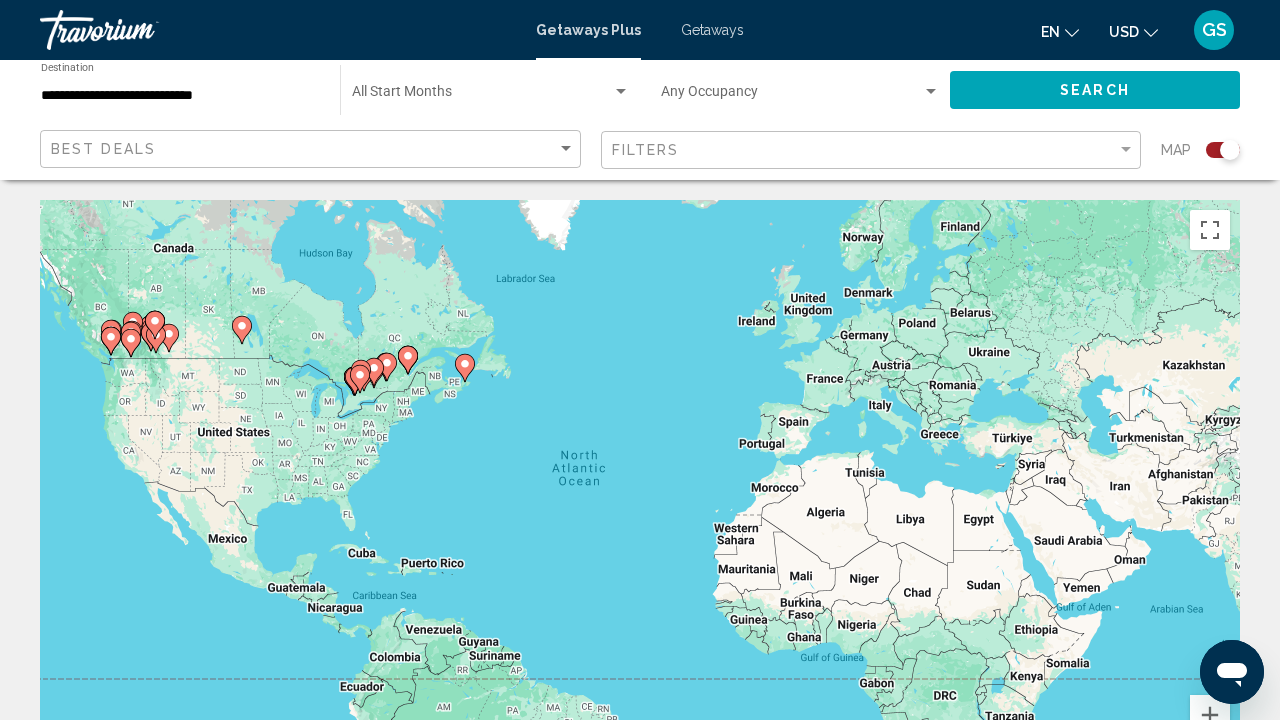 scroll, scrollTop: 0, scrollLeft: 0, axis: both 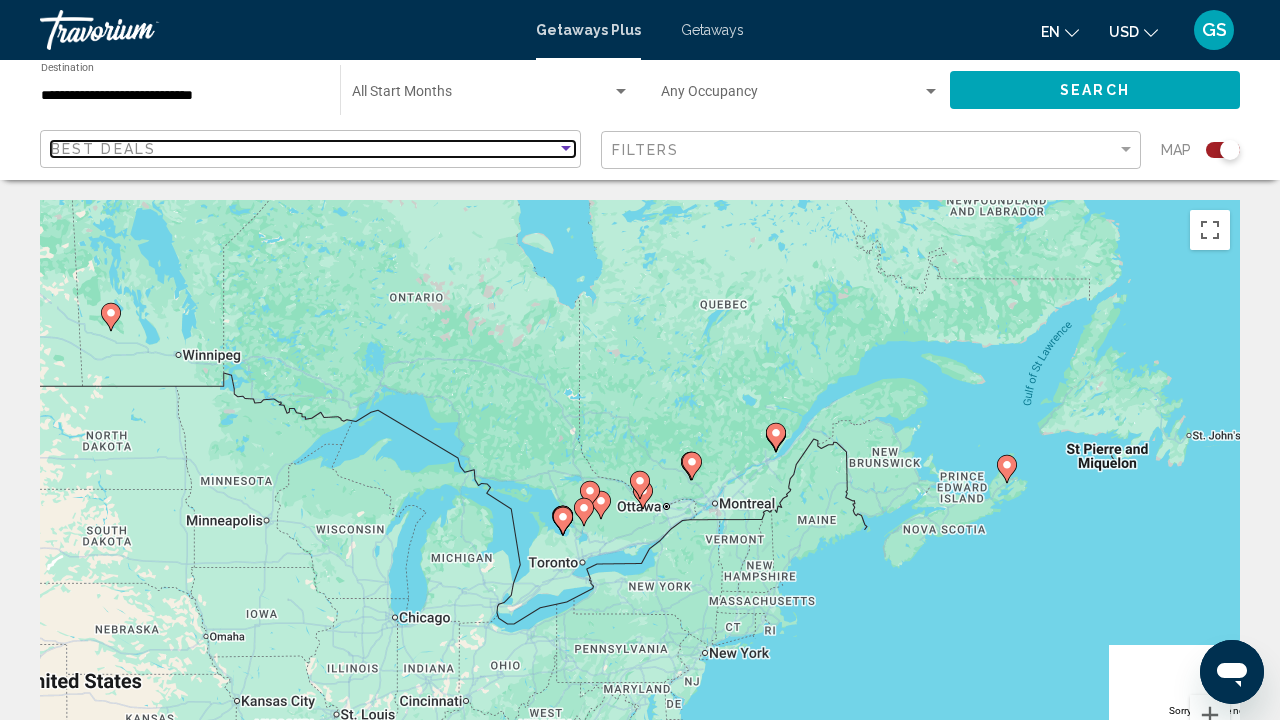 click at bounding box center (566, 149) 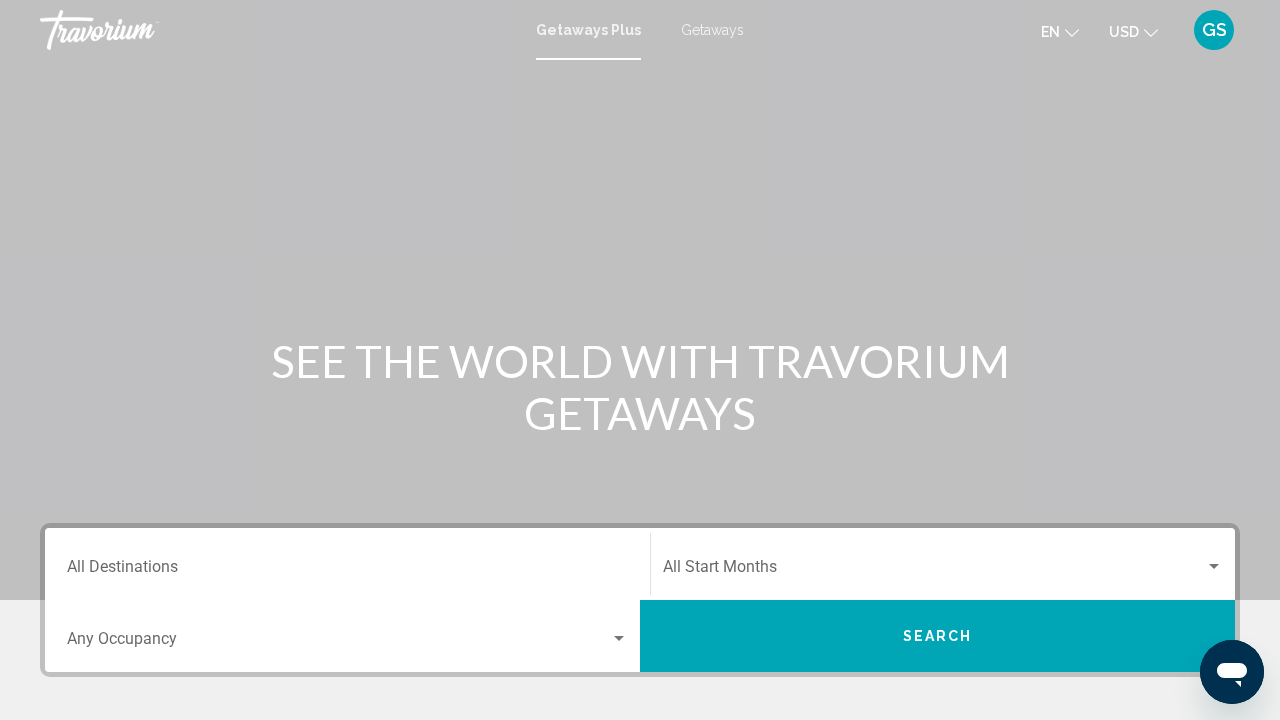 click on "Destination All Destinations" at bounding box center (347, 571) 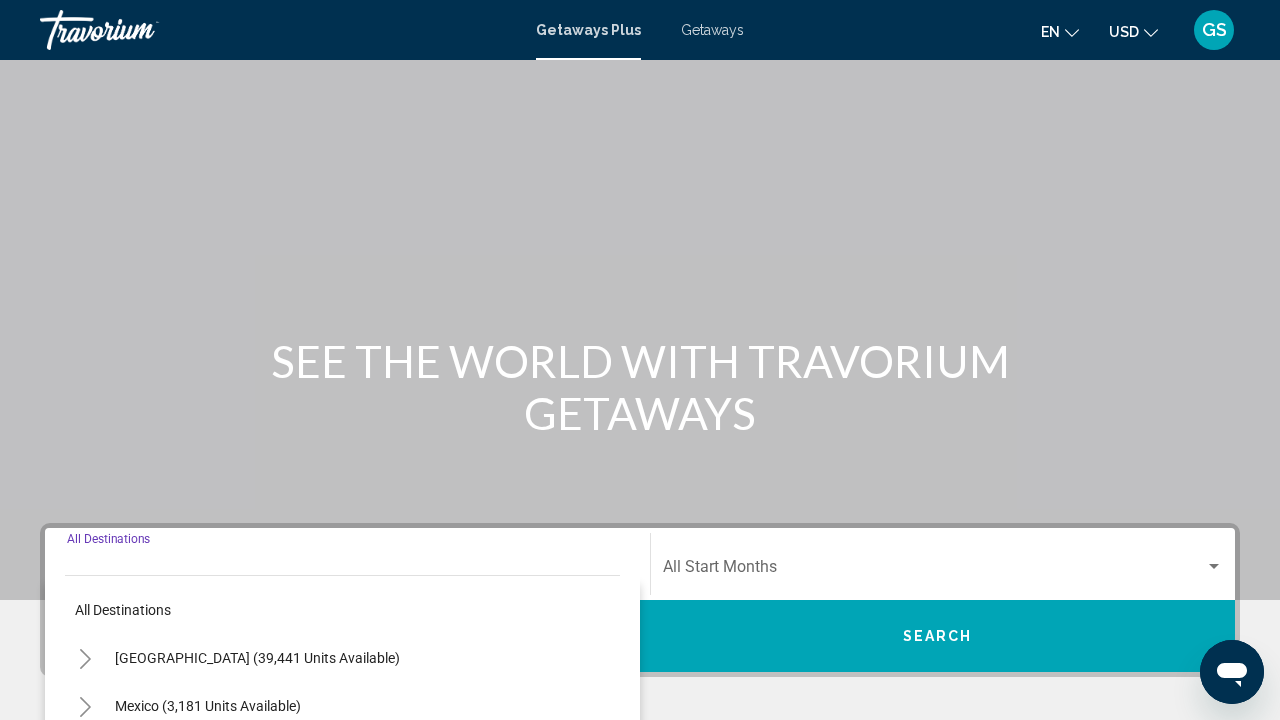 scroll, scrollTop: 402, scrollLeft: 0, axis: vertical 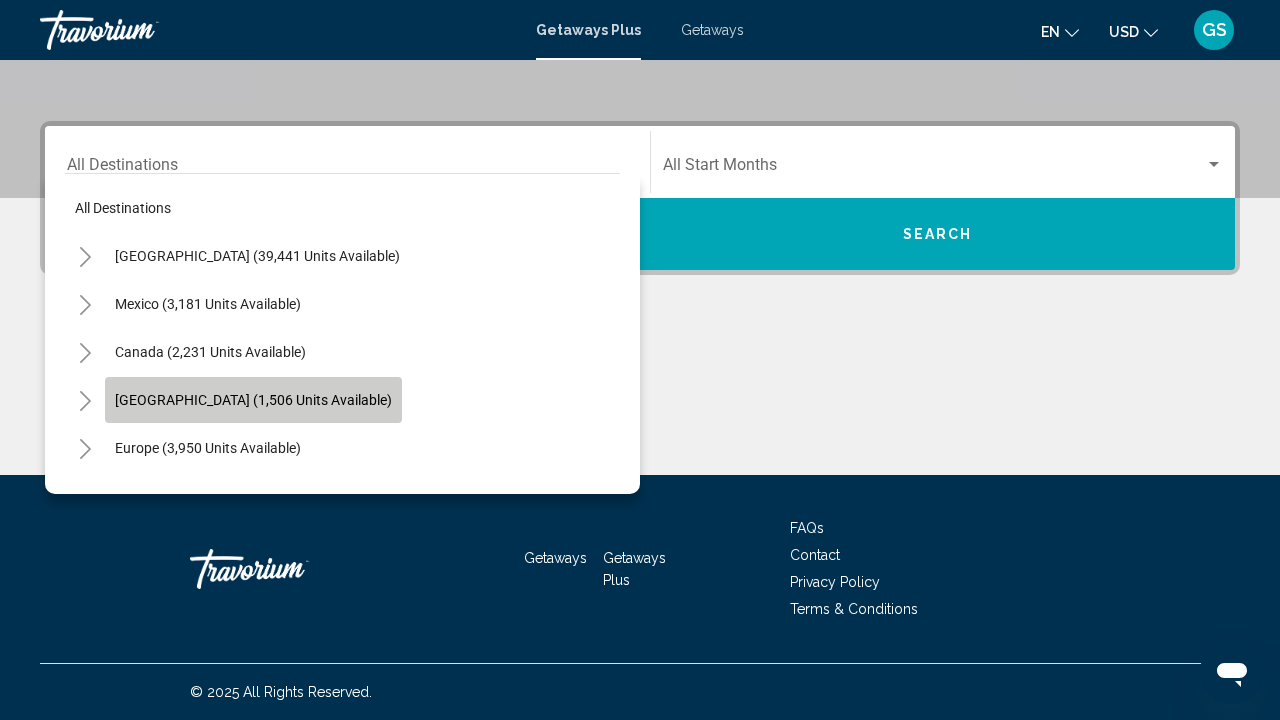 click on "Caribbean & Atlantic Islands (1,506 units available)" at bounding box center [208, 448] 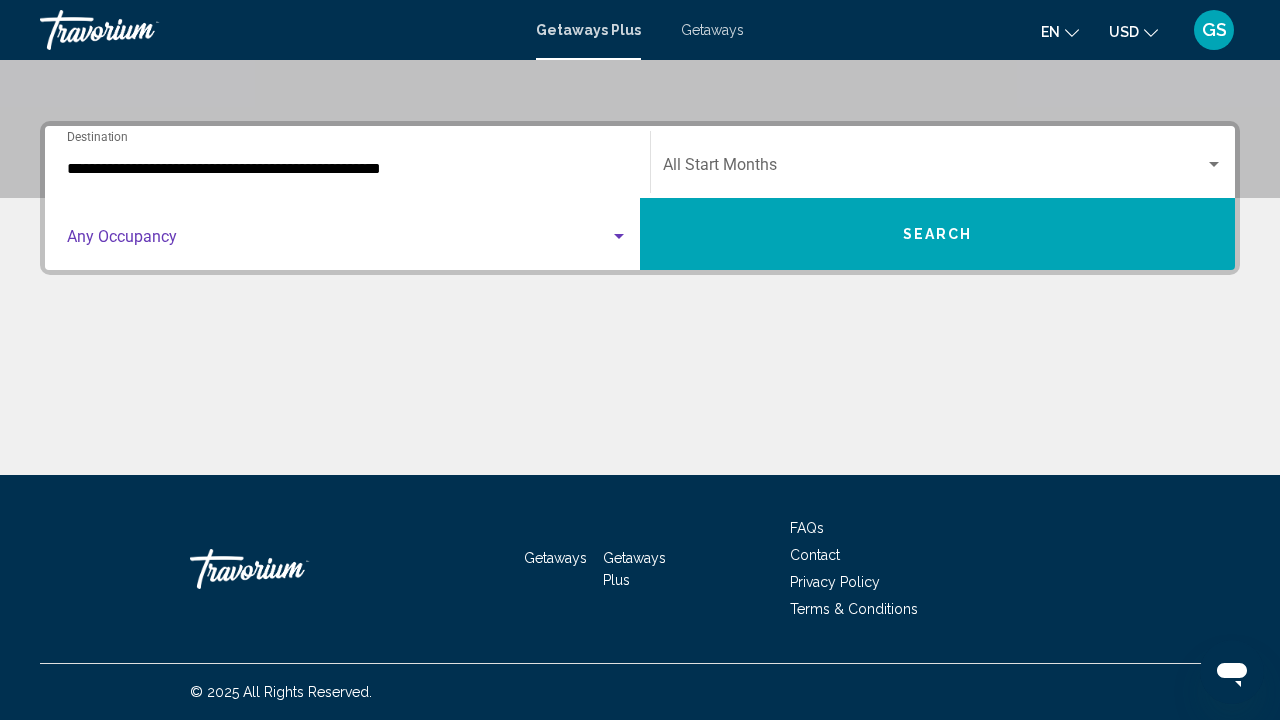 click at bounding box center [619, 236] 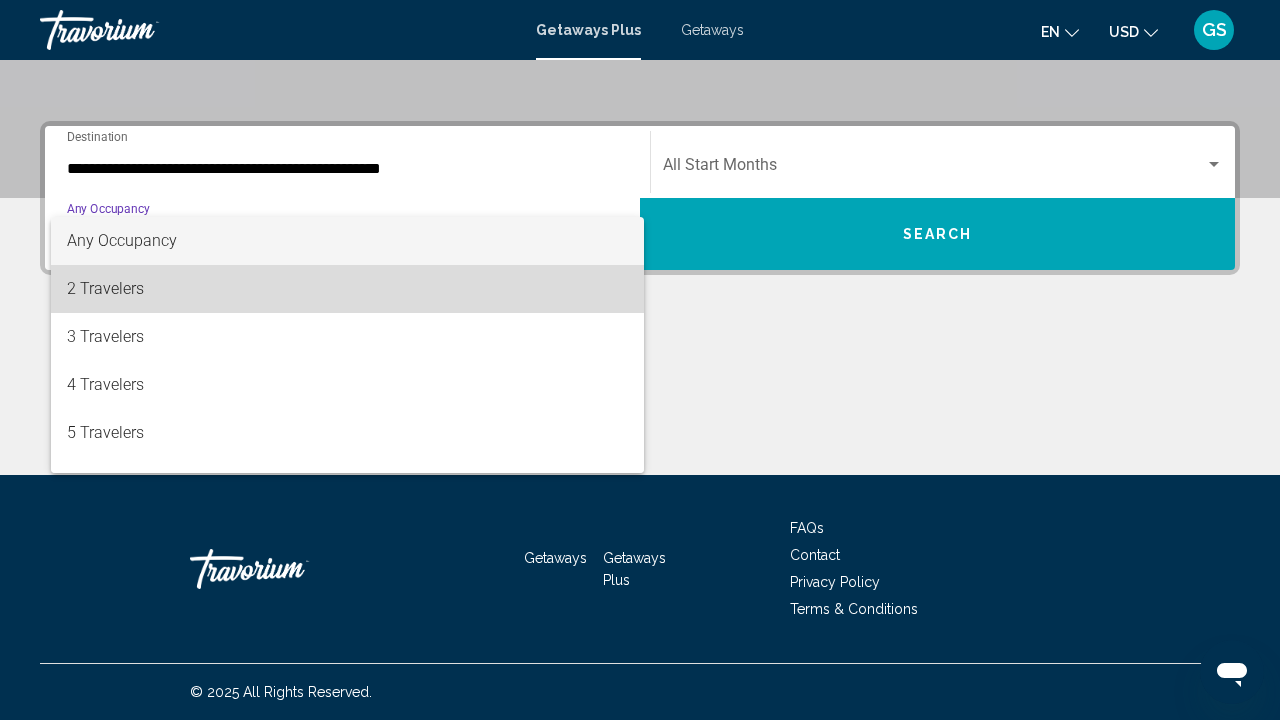click on "2 Travelers" at bounding box center (347, 289) 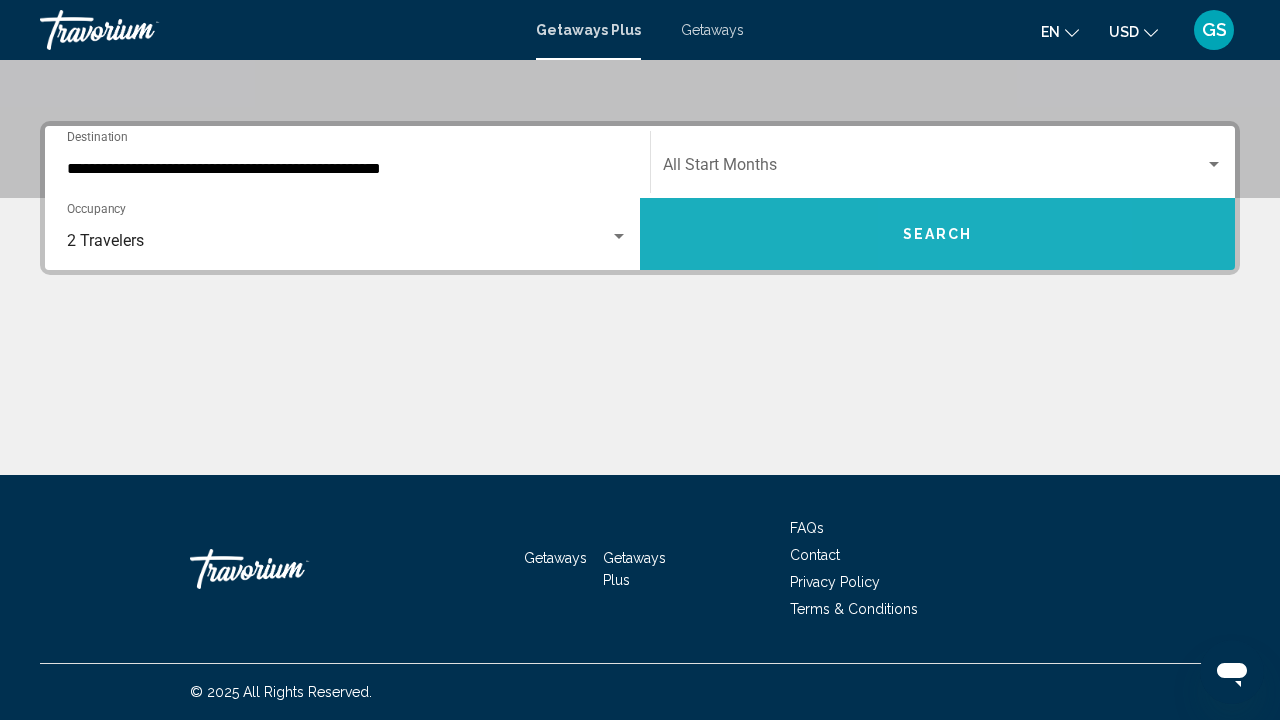 click on "Search" at bounding box center [938, 235] 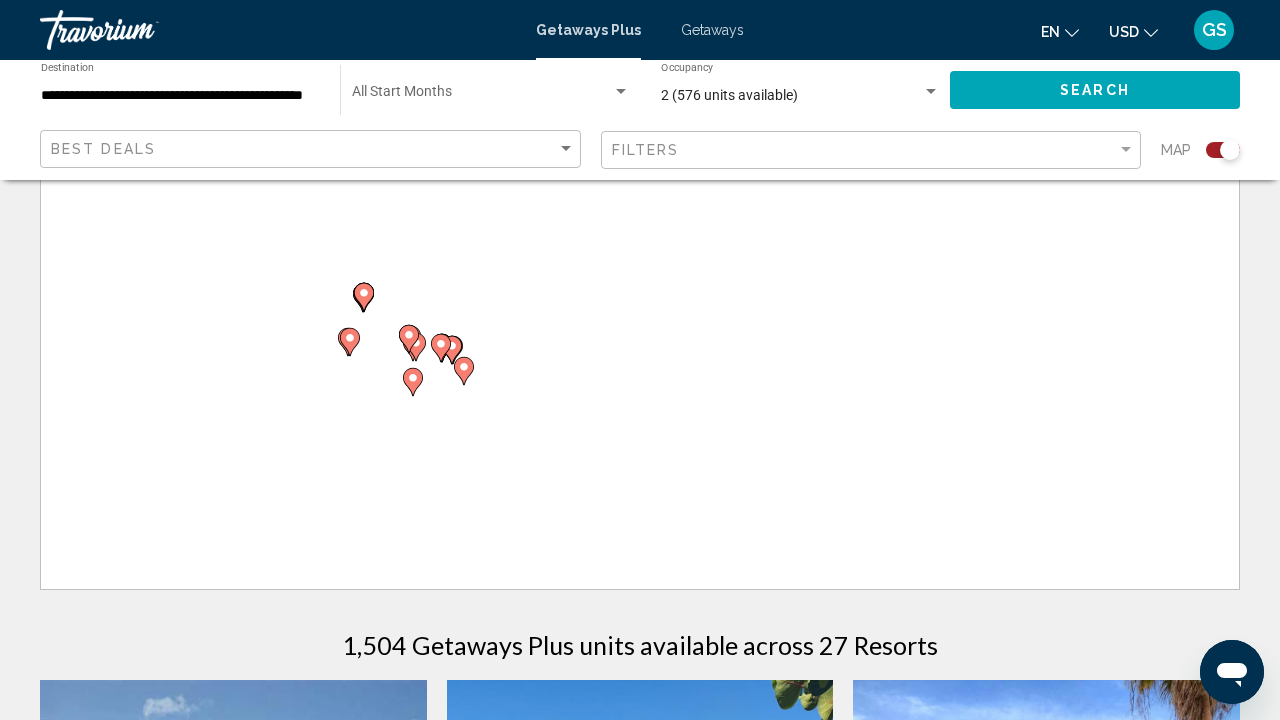 scroll, scrollTop: 241, scrollLeft: 0, axis: vertical 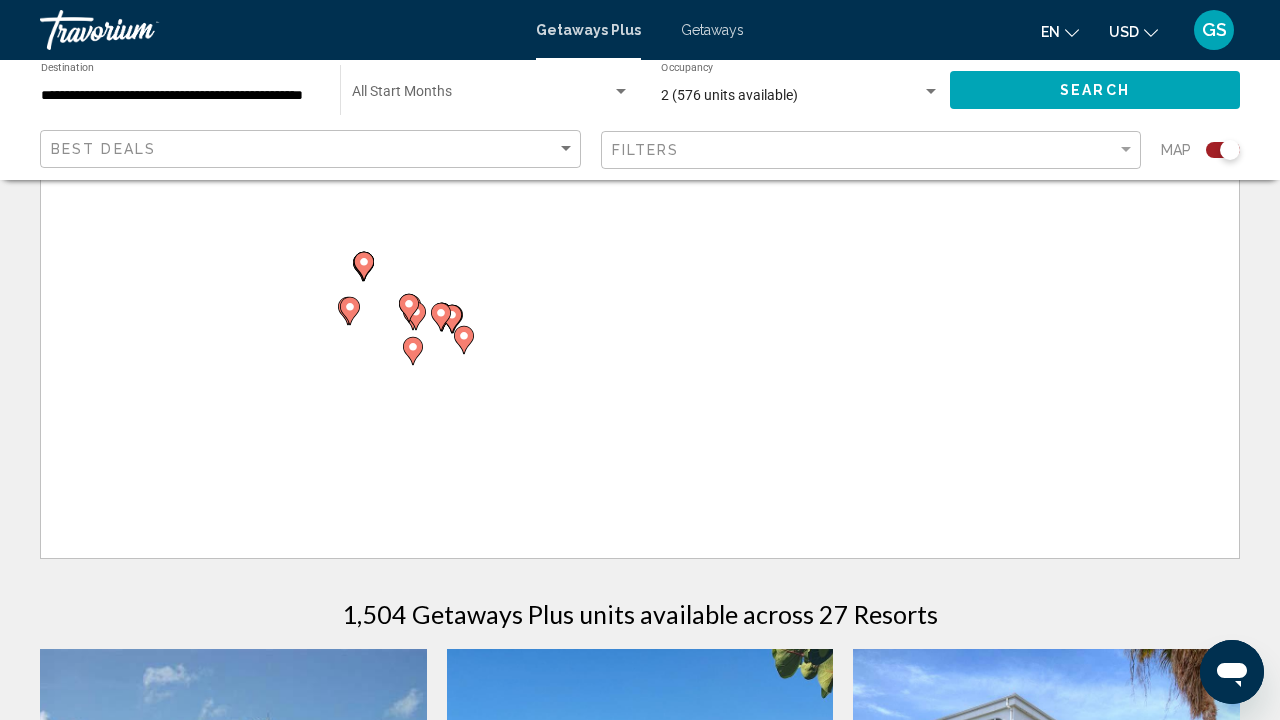 click on "To navigate, press the arrow keys. To activate drag with keyboard, press Alt + Enter. Once in keyboard drag state, use the arrow keys to move the marker. To complete the drag, press the Enter key. To cancel, press Escape." at bounding box center (640, 259) 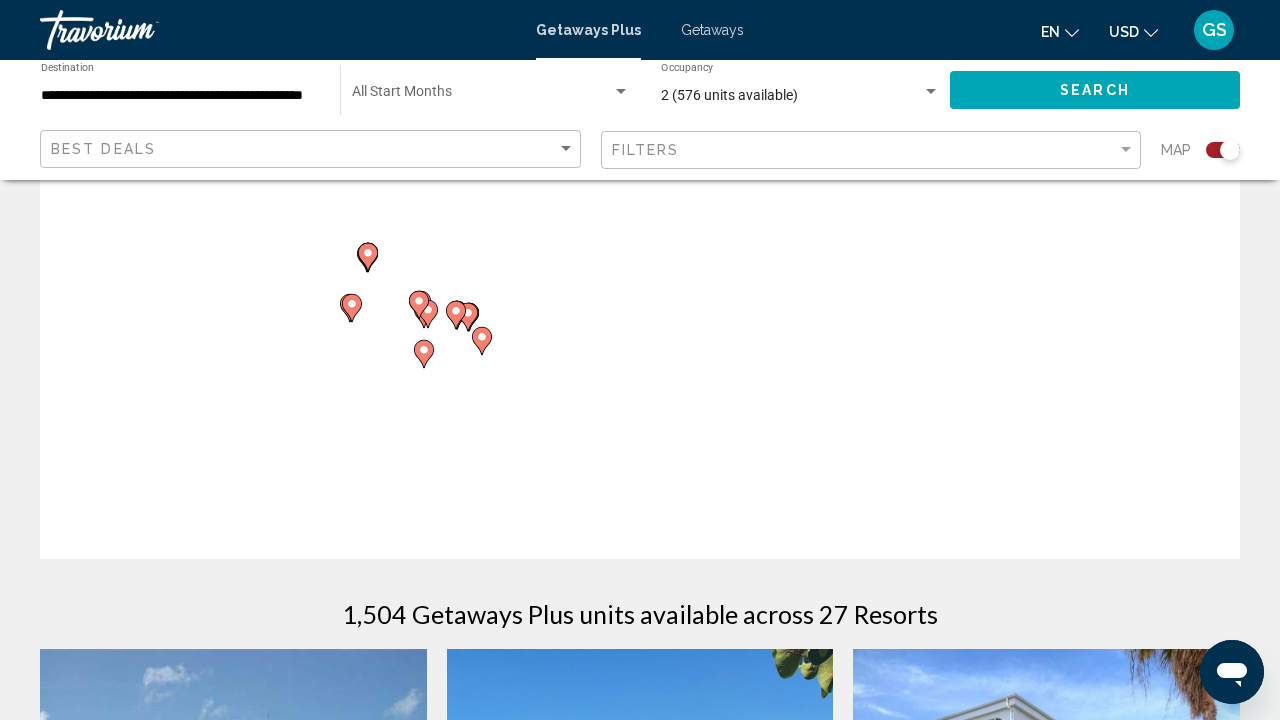 click on "To navigate, press the arrow keys. To activate drag with keyboard, press Alt + Enter. Once in keyboard drag state, use the arrow keys to move the marker. To complete the drag, press the Enter key. To cancel, press Escape." at bounding box center [640, 259] 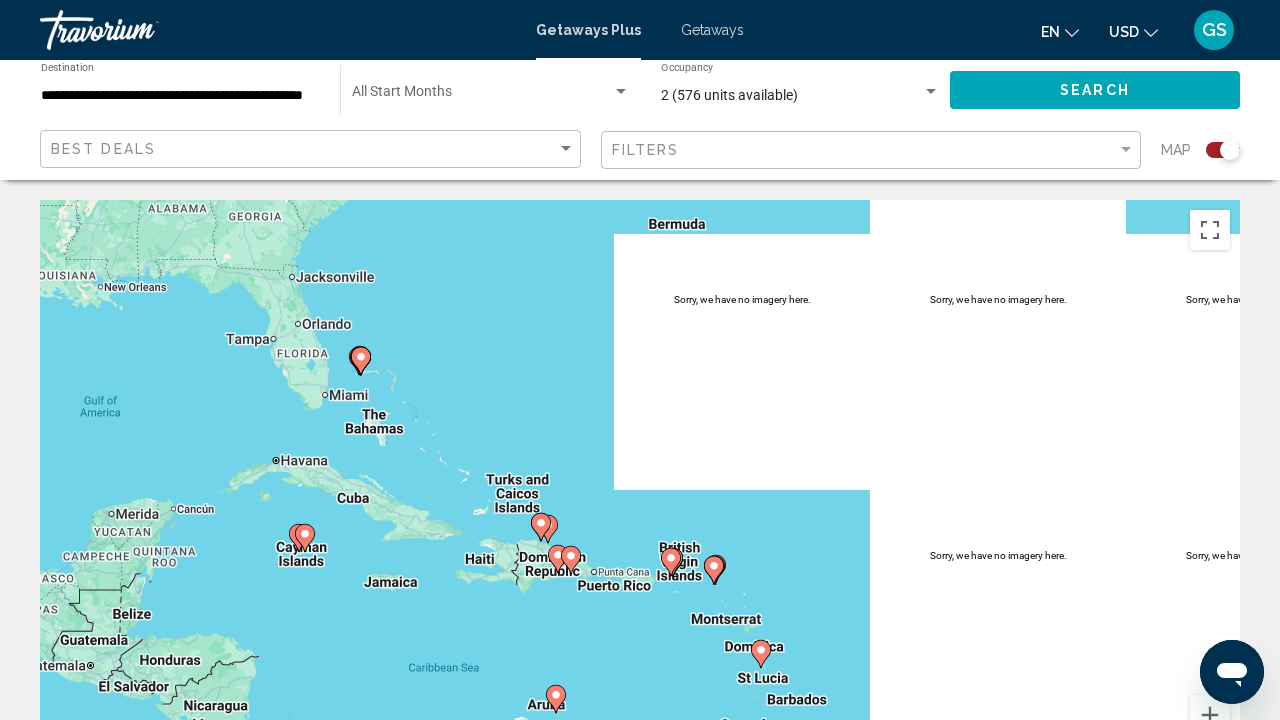scroll, scrollTop: 0, scrollLeft: 0, axis: both 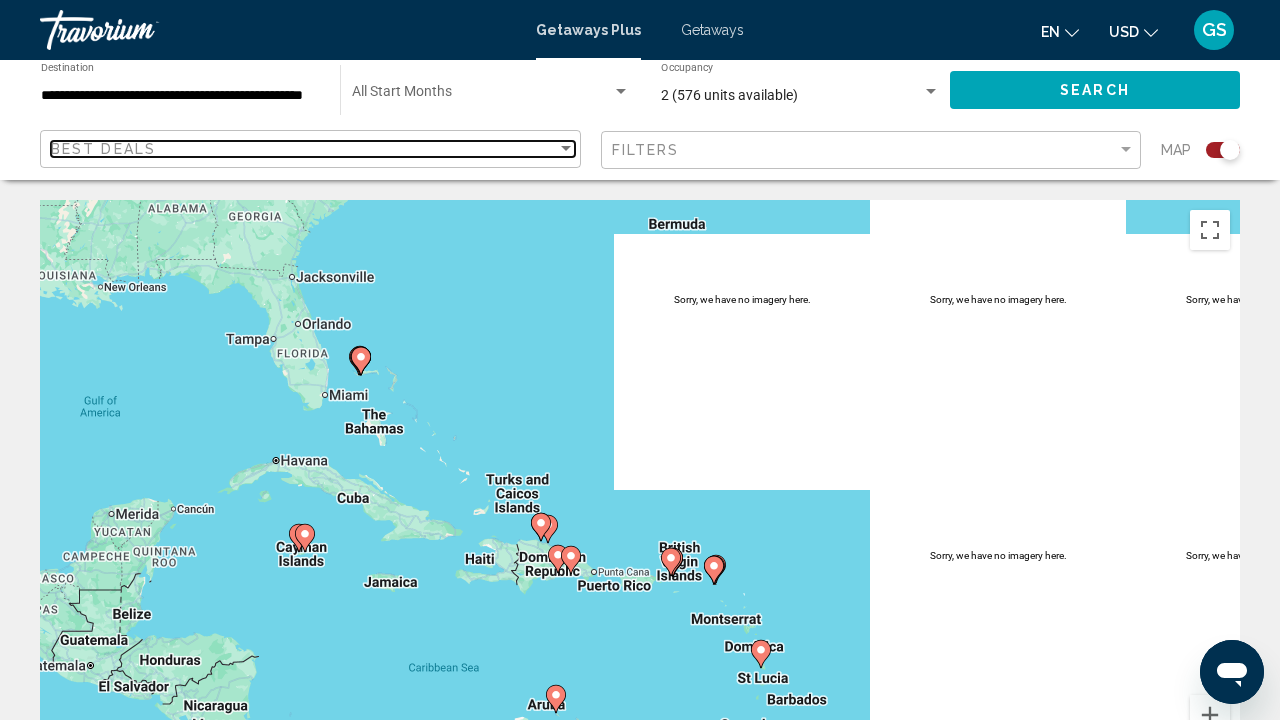 click at bounding box center (566, 149) 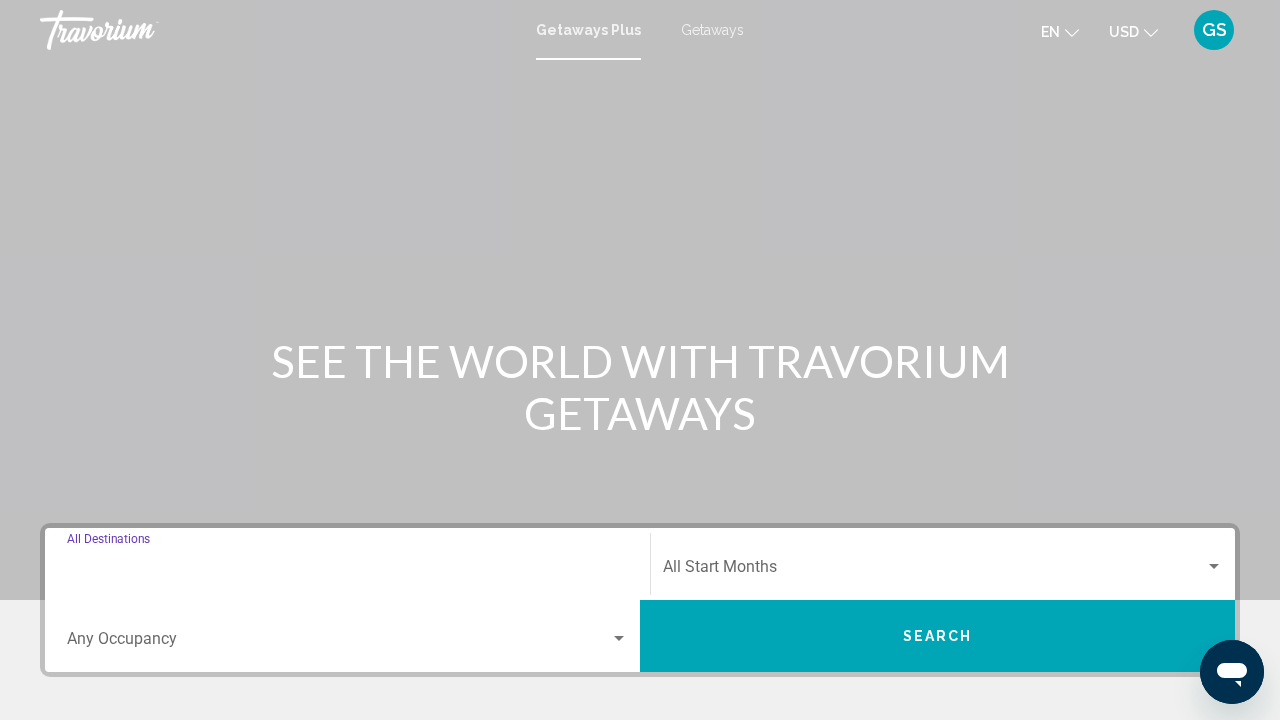 click on "Destination All Destinations" at bounding box center [347, 571] 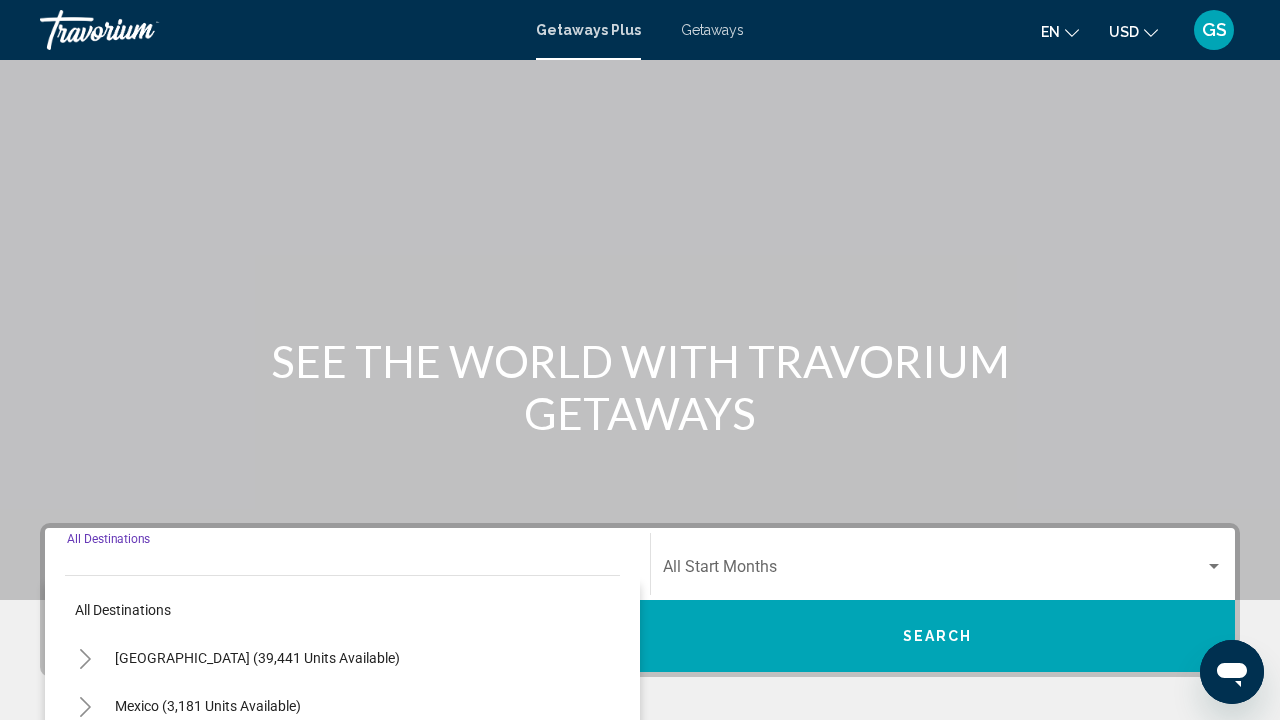 scroll, scrollTop: 402, scrollLeft: 0, axis: vertical 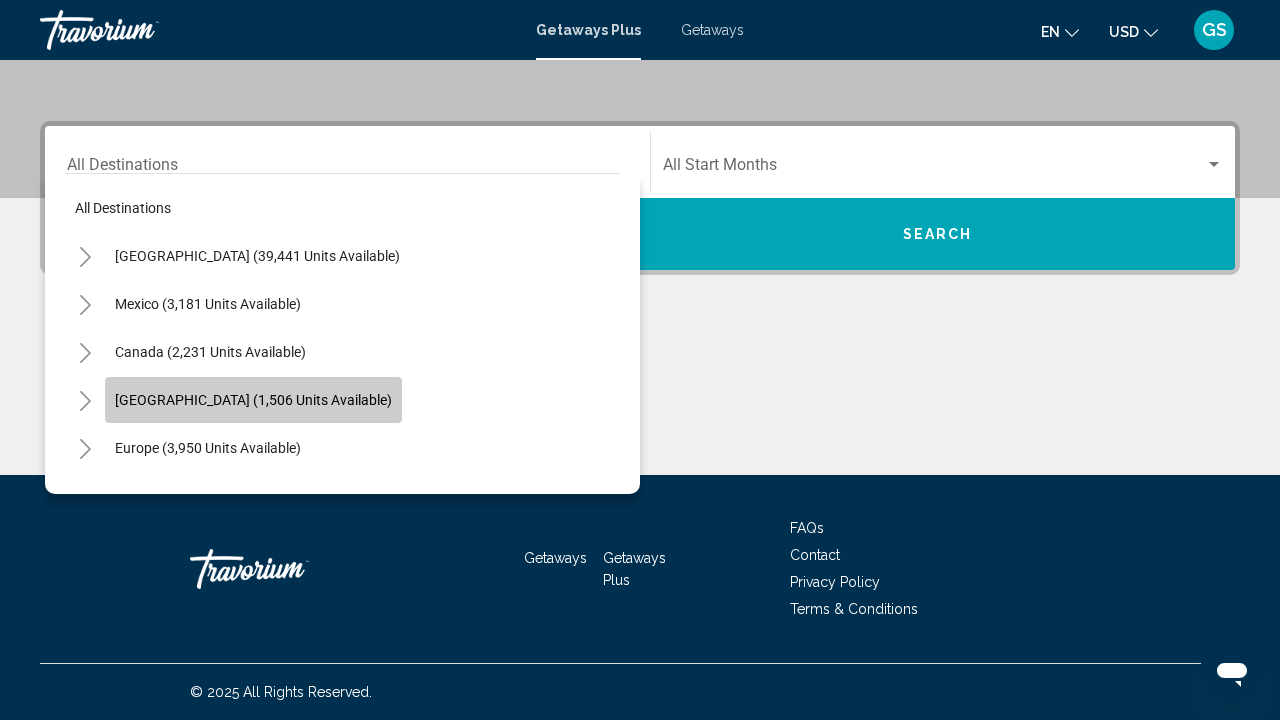 click on "Caribbean & Atlantic Islands (1,506 units available)" at bounding box center (208, 448) 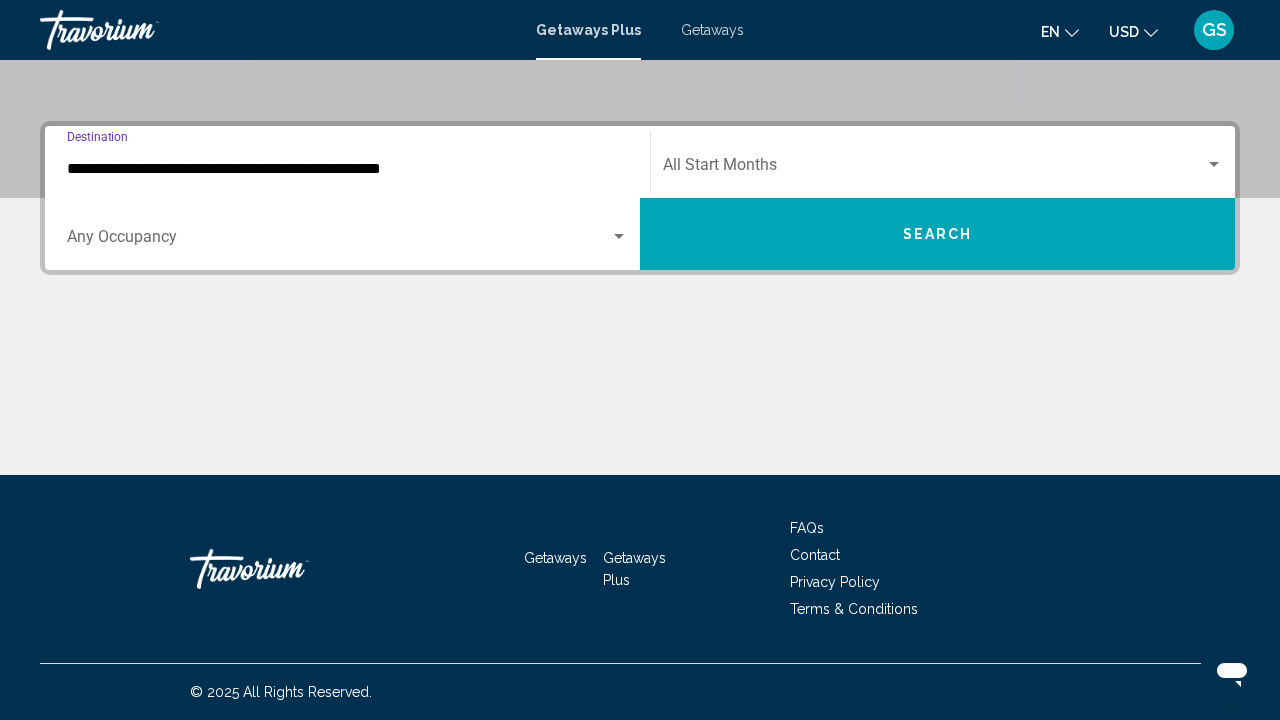 click on "Search" at bounding box center (937, 234) 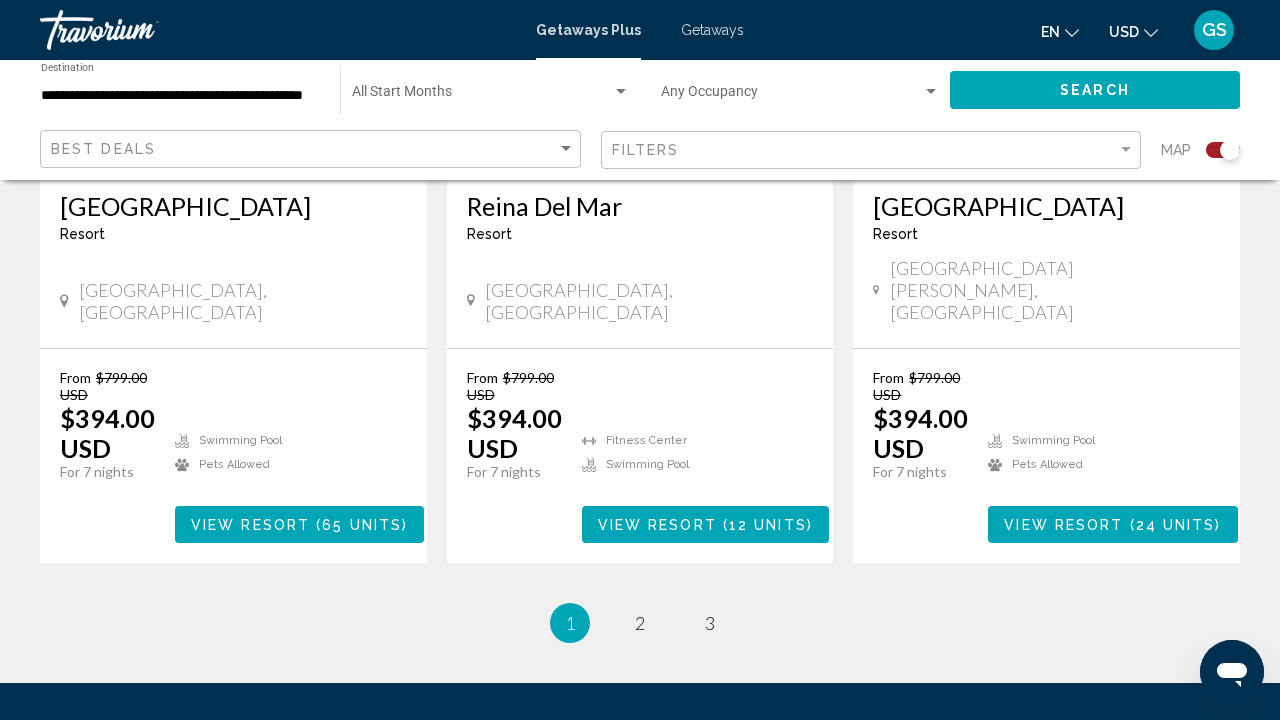 scroll, scrollTop: 3348, scrollLeft: 0, axis: vertical 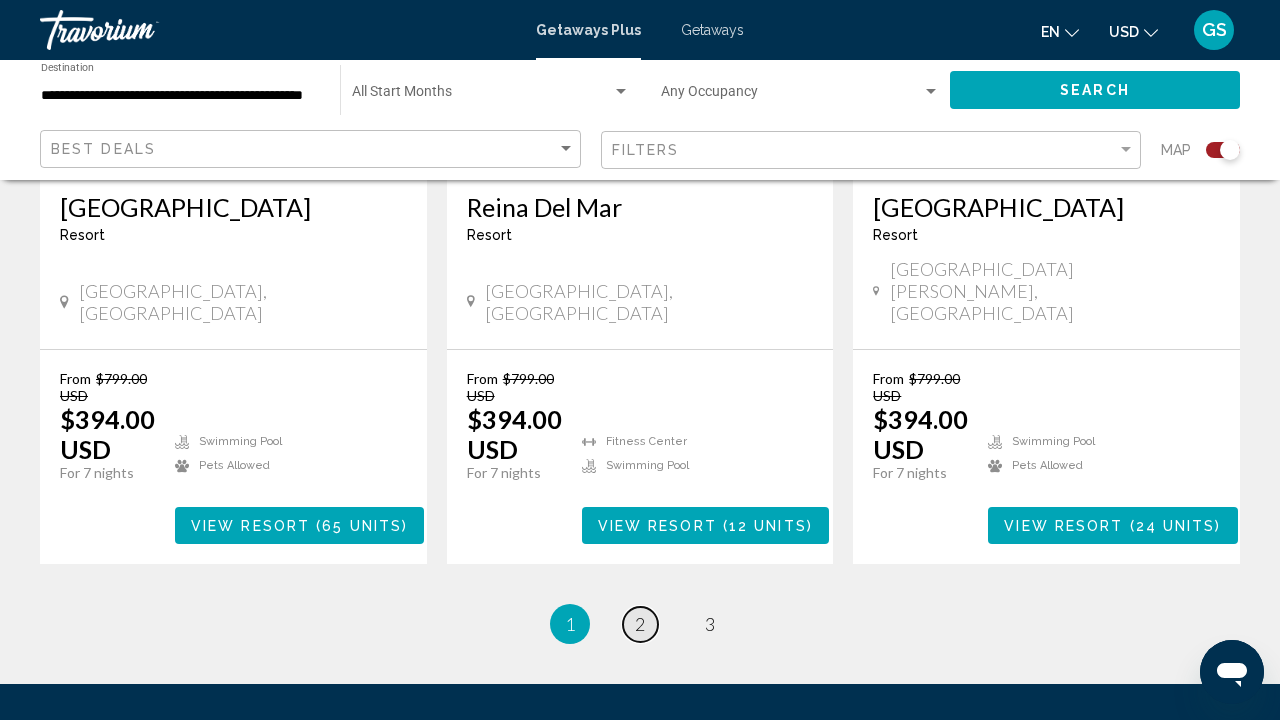 click on "2" at bounding box center [640, 624] 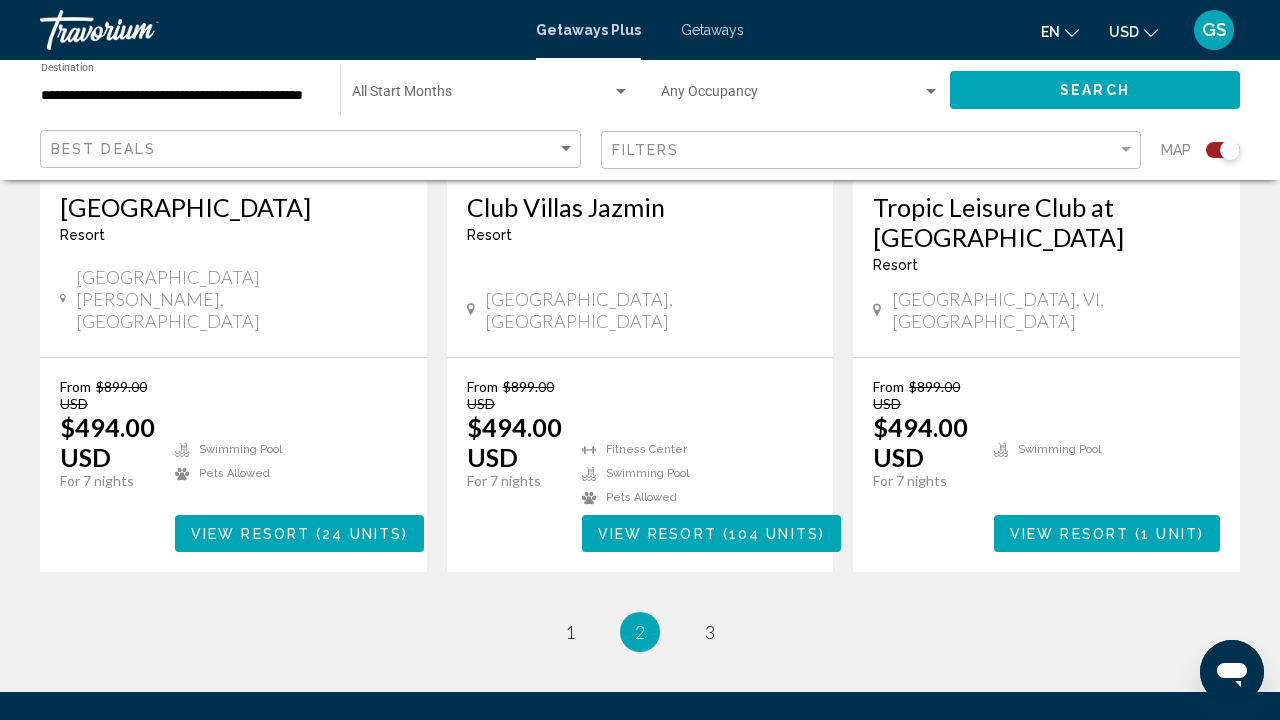 scroll, scrollTop: 3304, scrollLeft: 0, axis: vertical 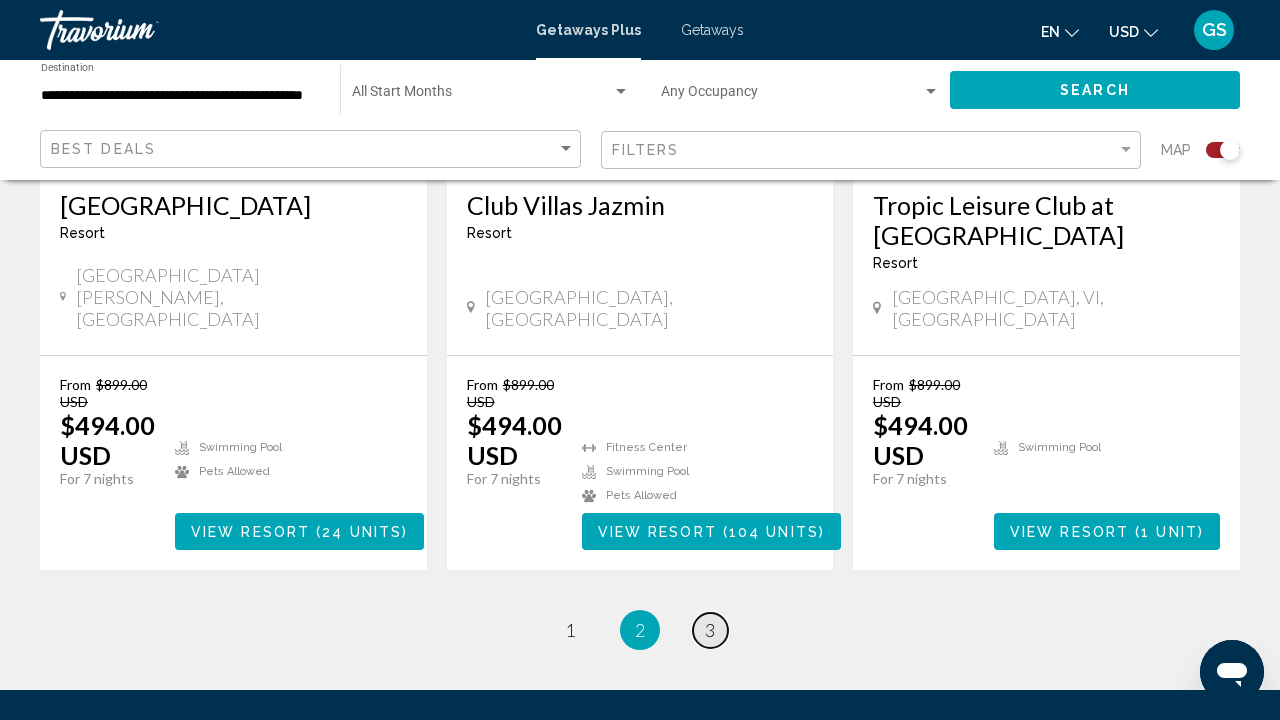 click on "3" at bounding box center [710, 630] 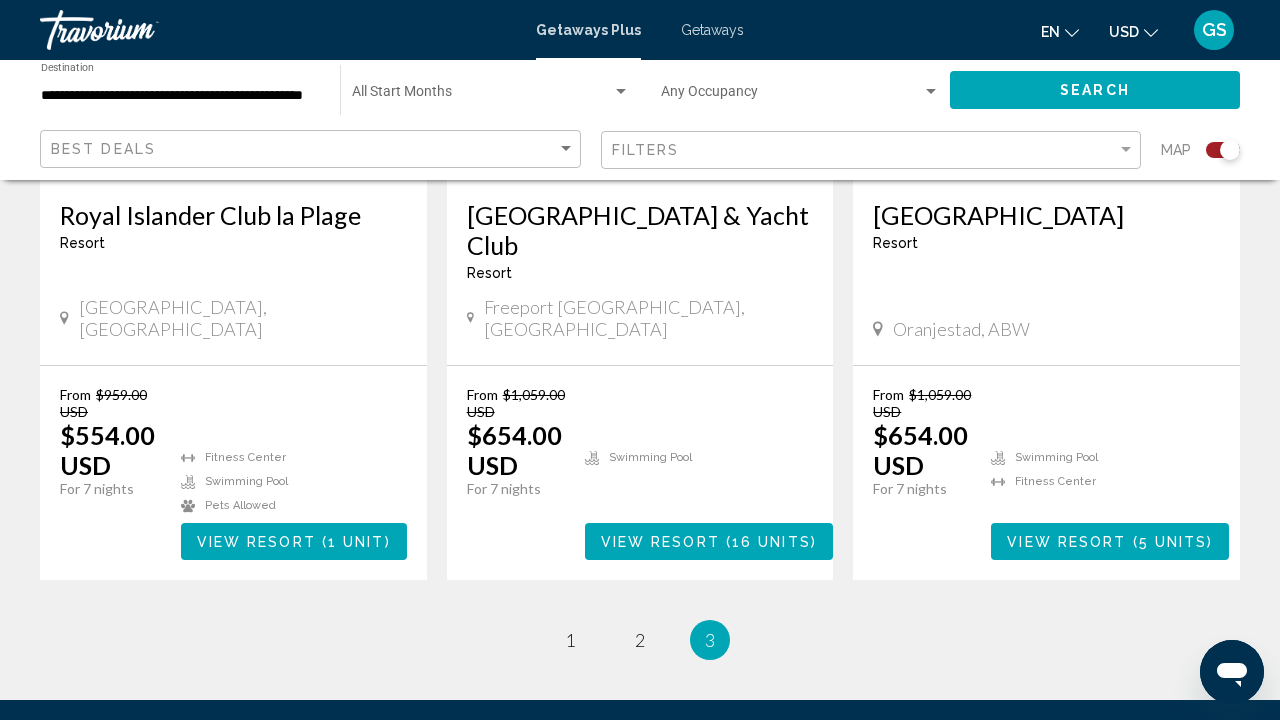 scroll, scrollTop: 1099, scrollLeft: 0, axis: vertical 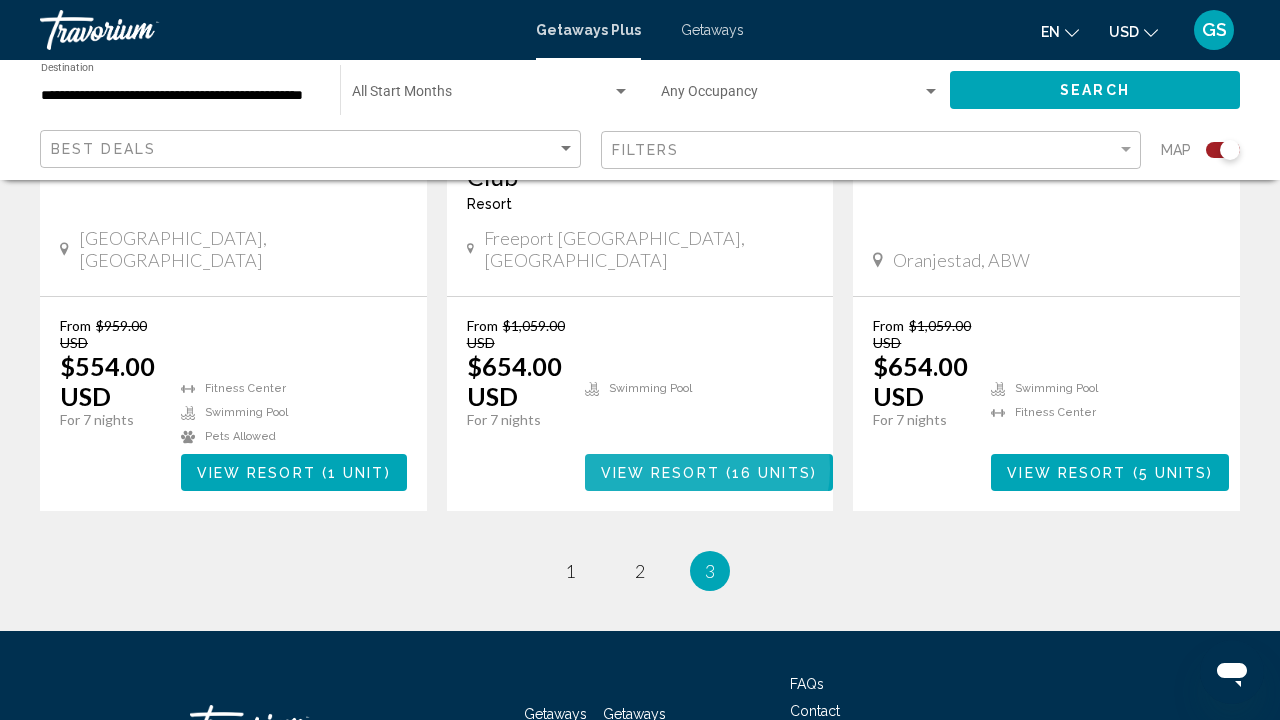 click on "View Resort" at bounding box center [660, 473] 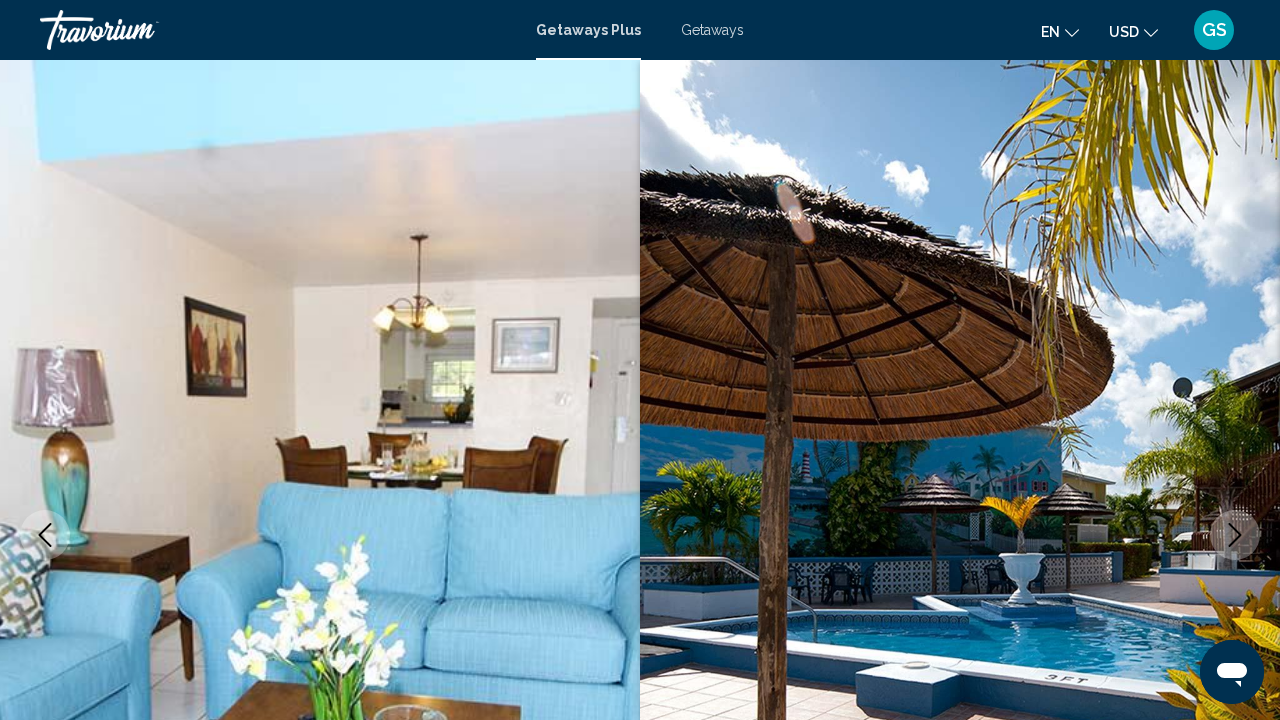 scroll, scrollTop: 2616, scrollLeft: 0, axis: vertical 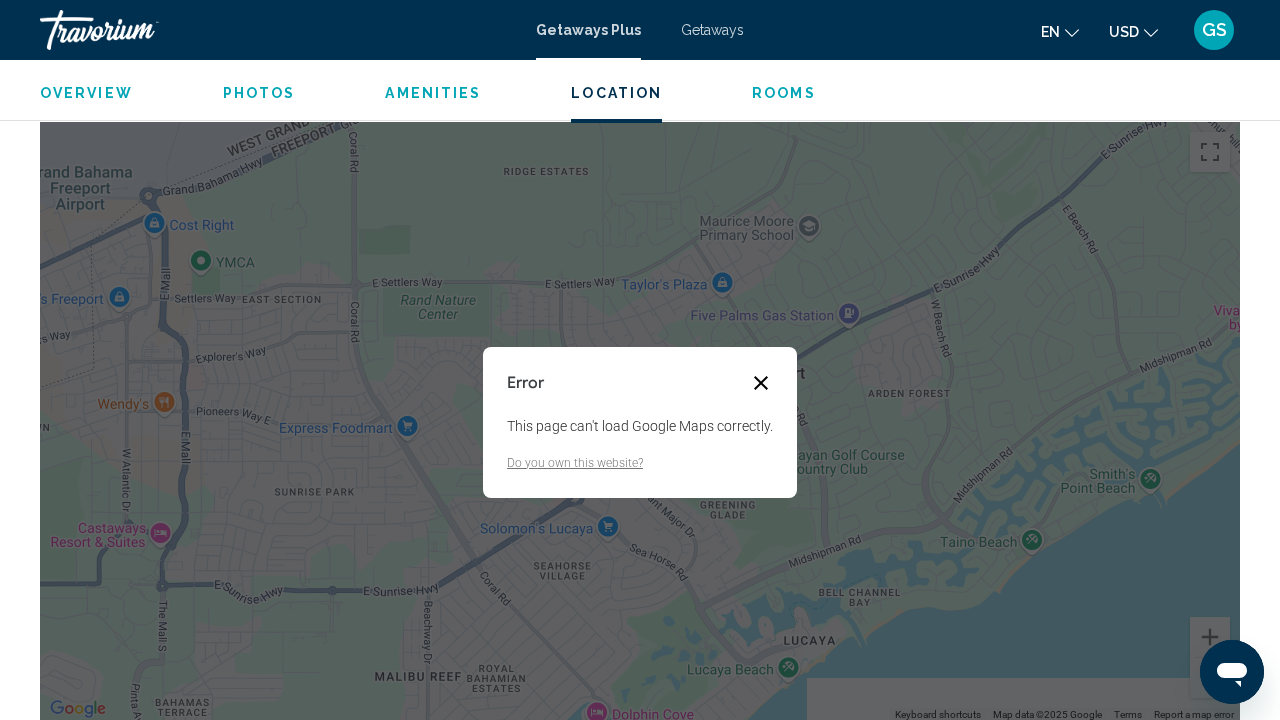 click at bounding box center [761, 383] 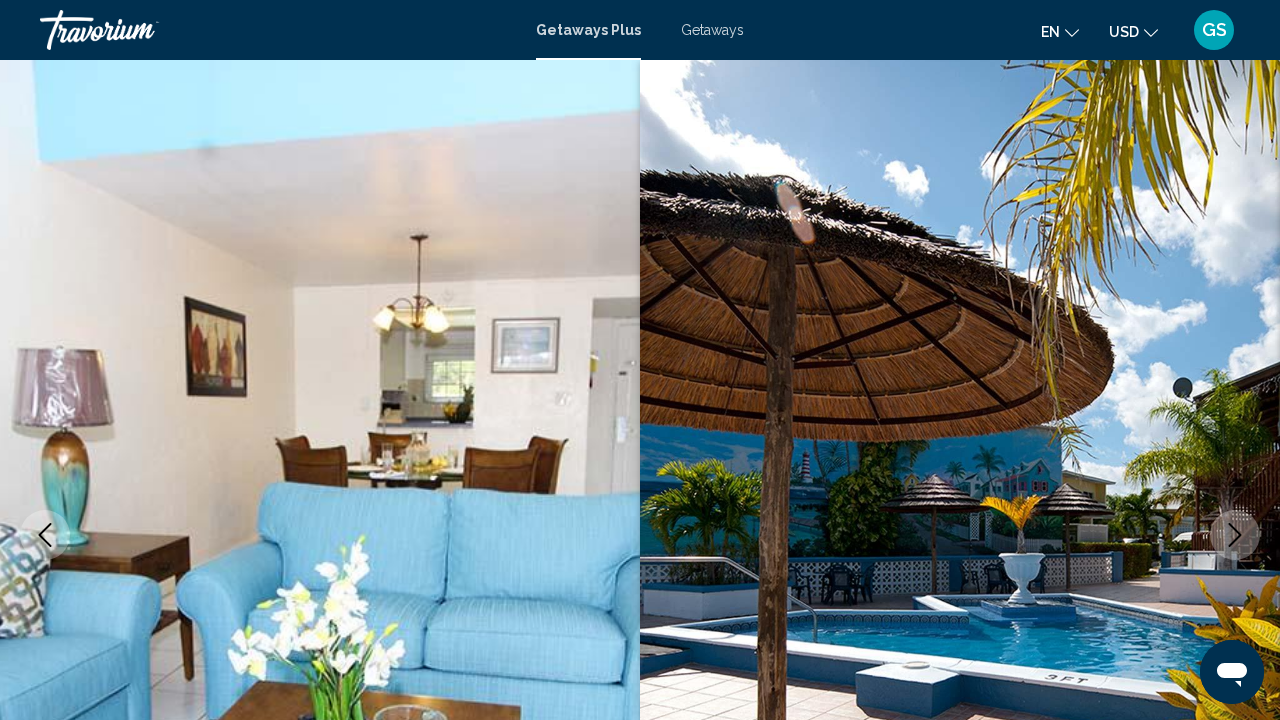 scroll, scrollTop: 0, scrollLeft: 0, axis: both 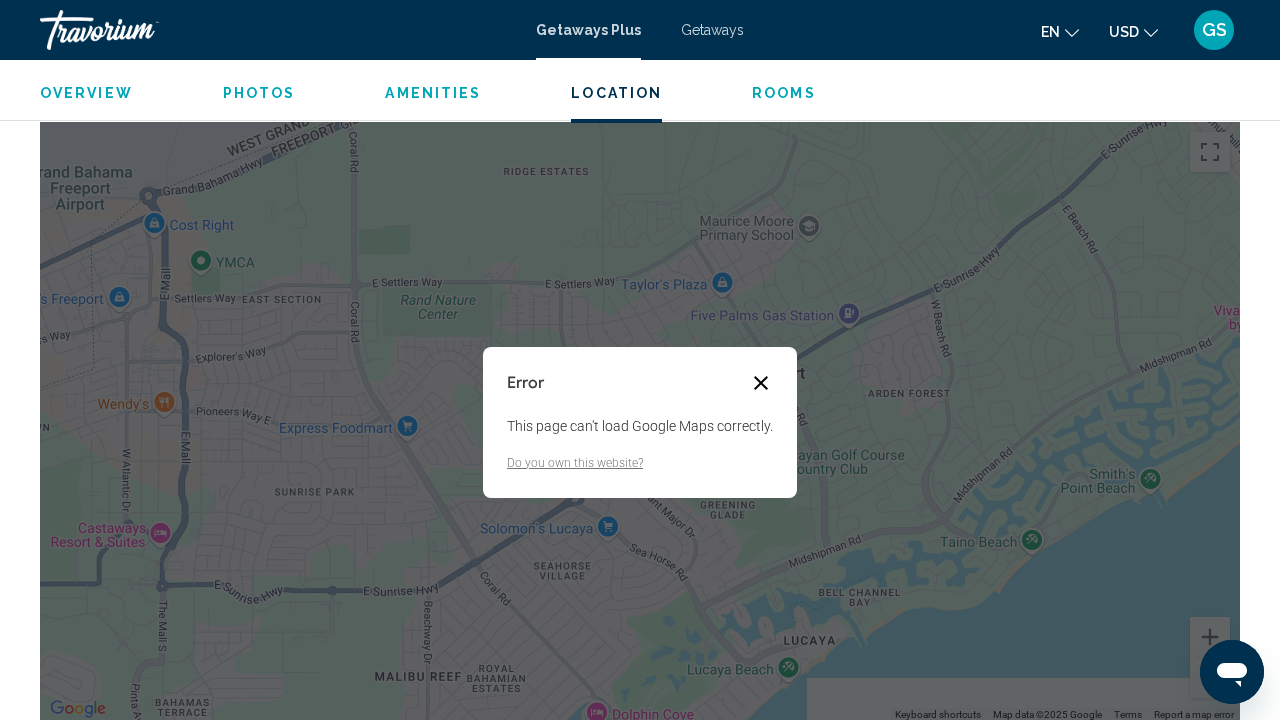 click at bounding box center (761, 383) 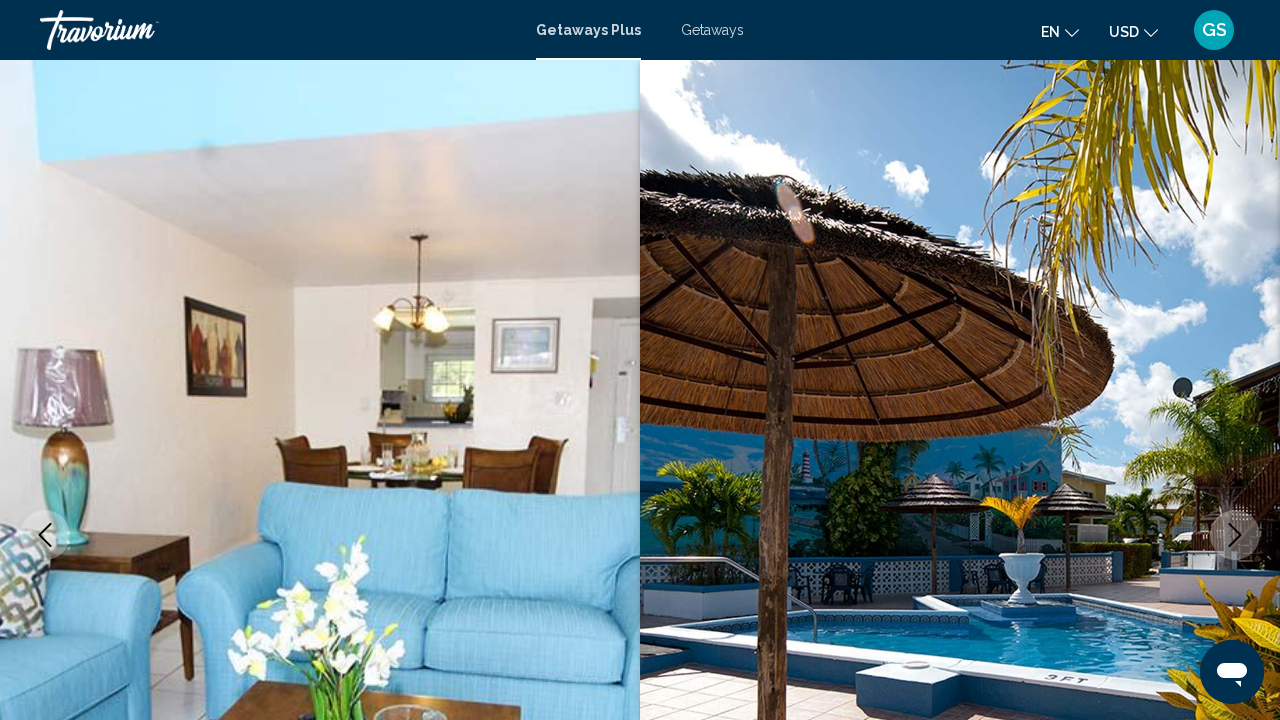 scroll, scrollTop: 0, scrollLeft: 0, axis: both 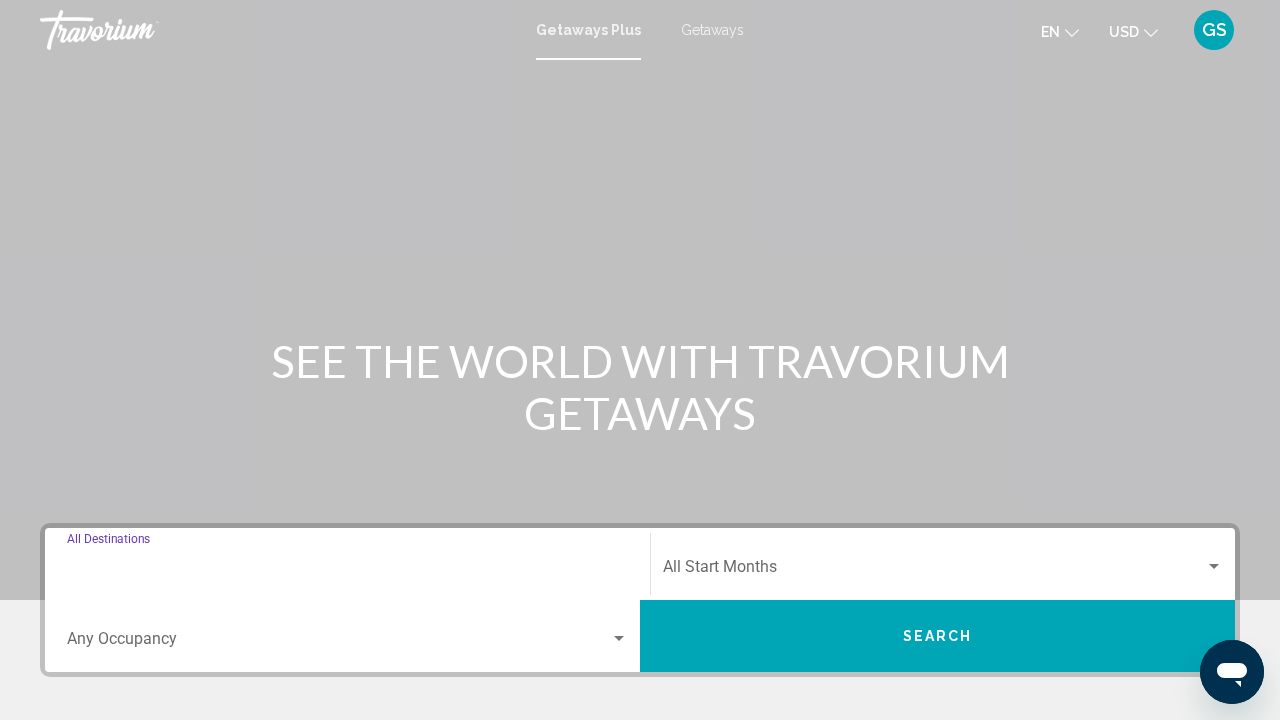 click on "Destination All Destinations" at bounding box center [347, 571] 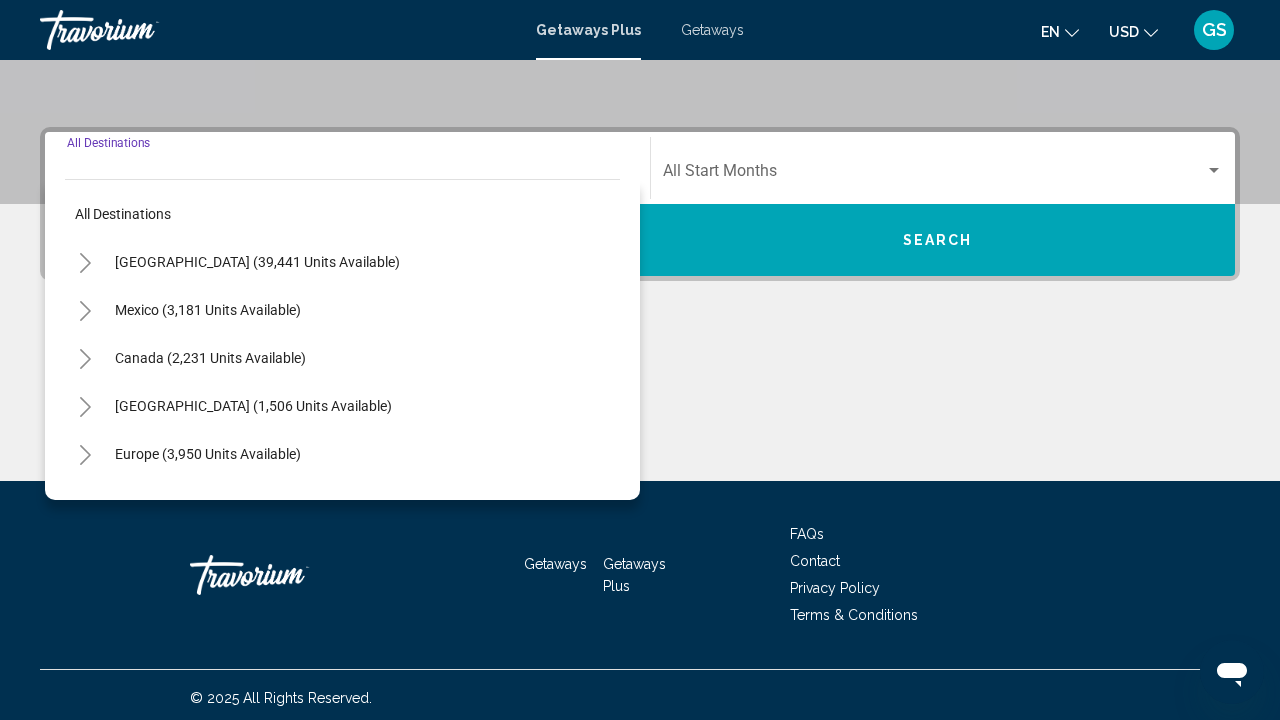 scroll, scrollTop: 402, scrollLeft: 0, axis: vertical 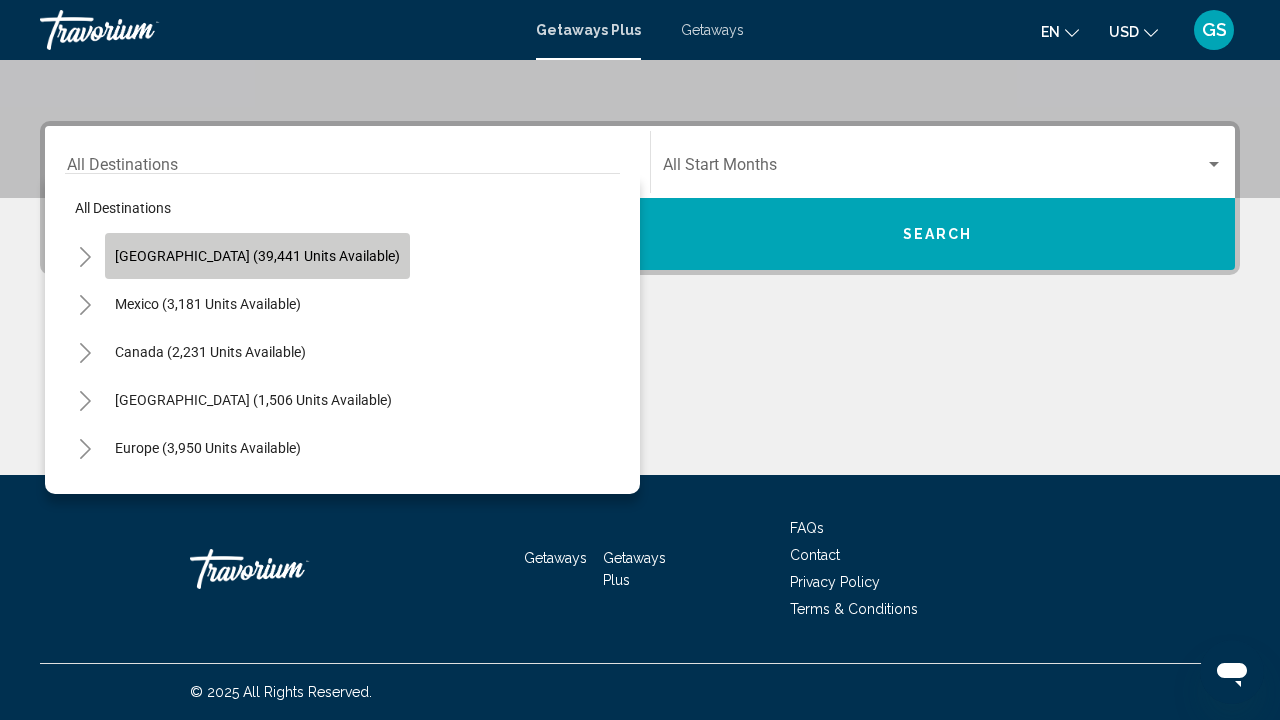 click on "United States (39,441 units available)" at bounding box center [208, 304] 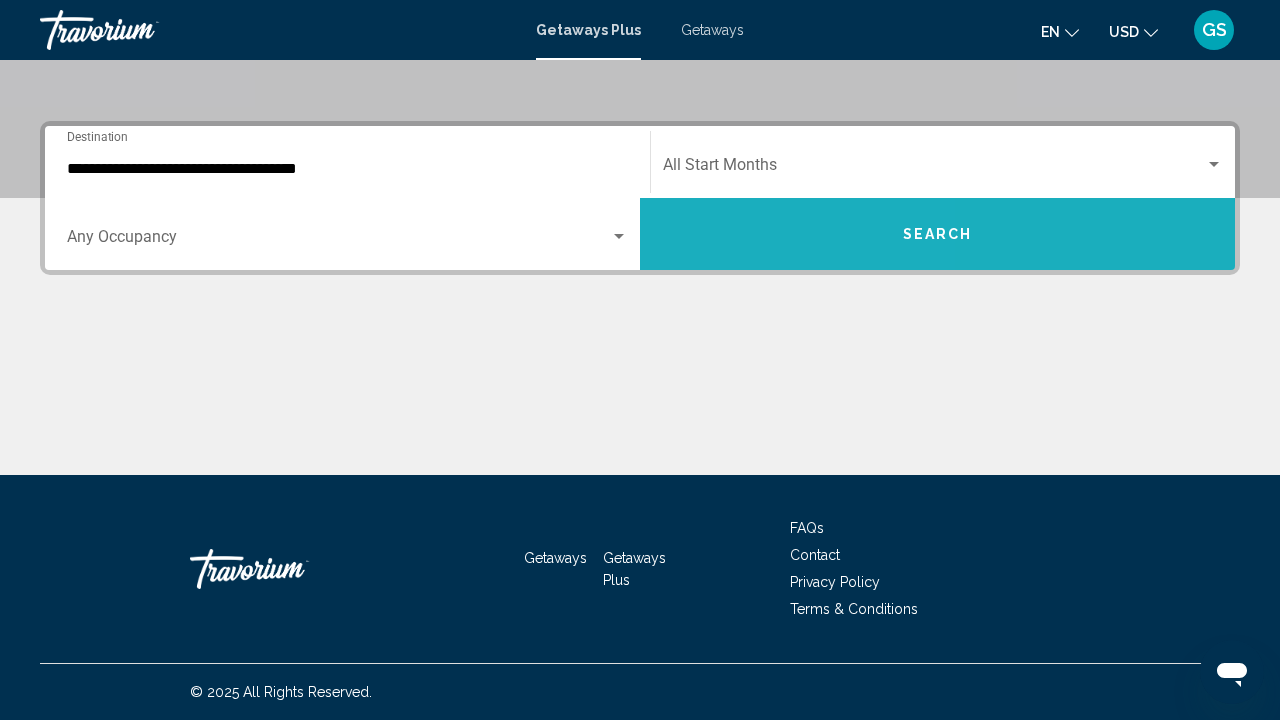 click on "Search" at bounding box center [937, 234] 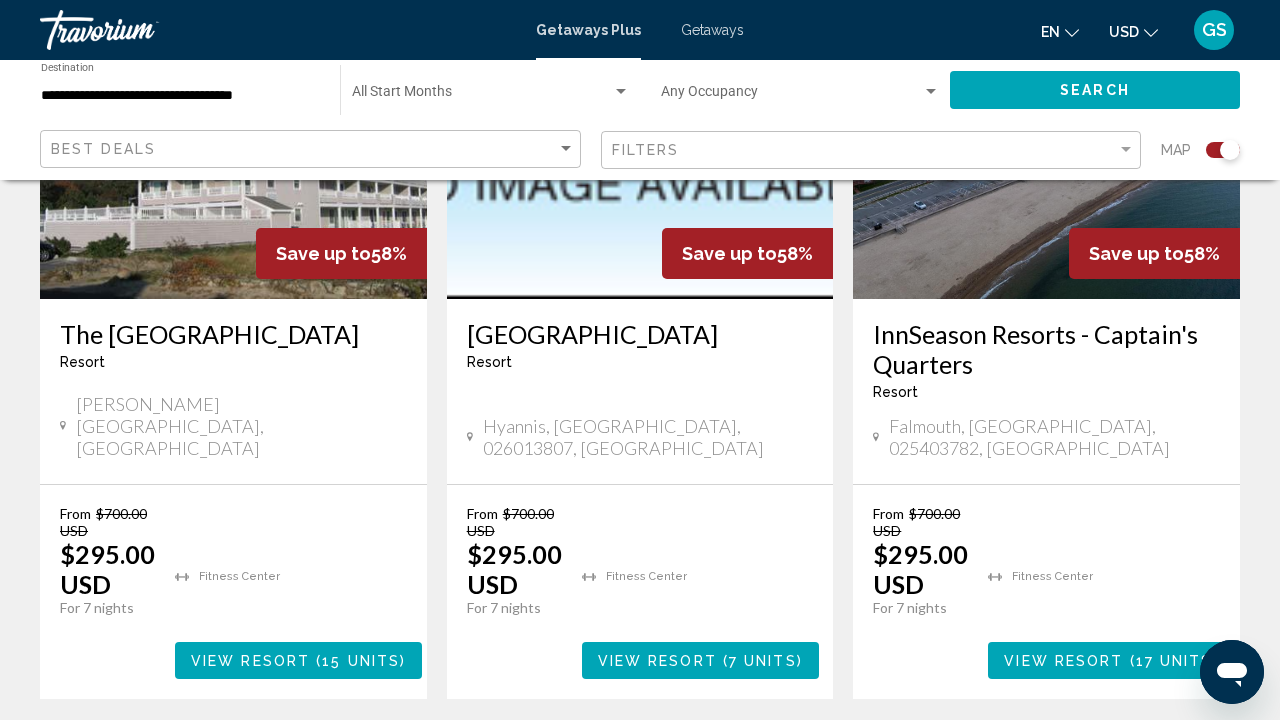 scroll, scrollTop: 3131, scrollLeft: 0, axis: vertical 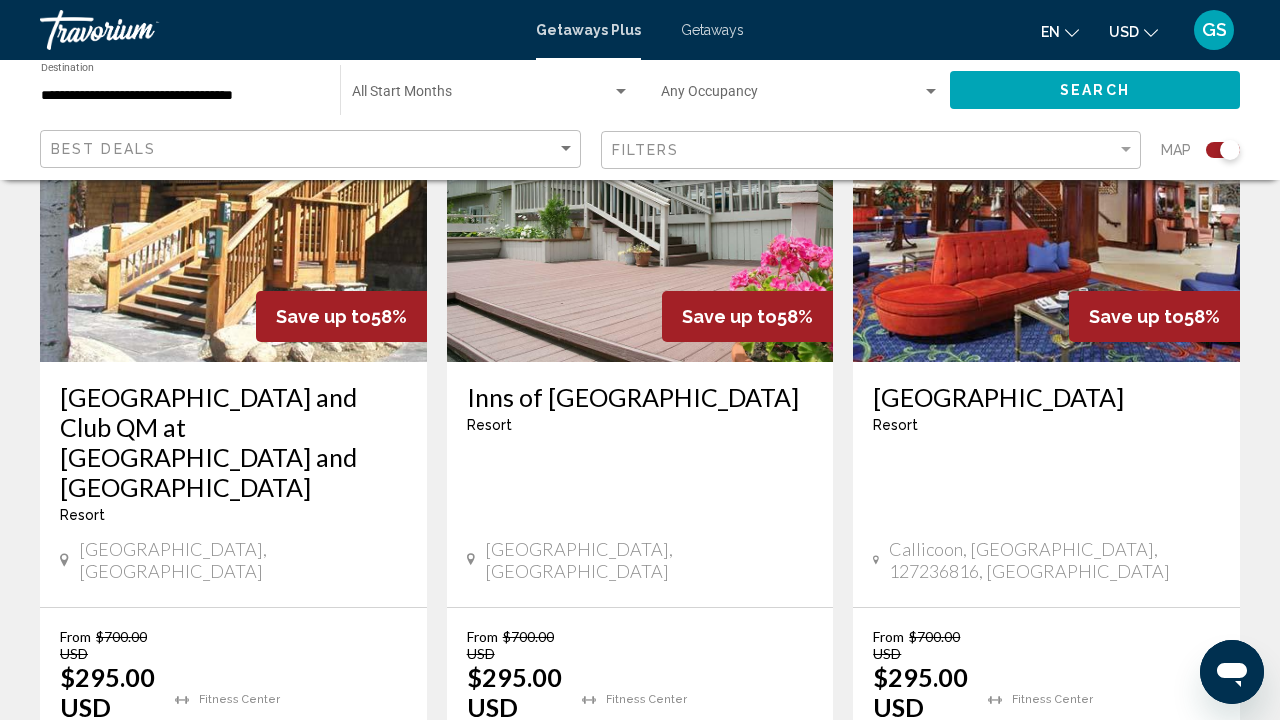 click on "3" at bounding box center [570, 882] 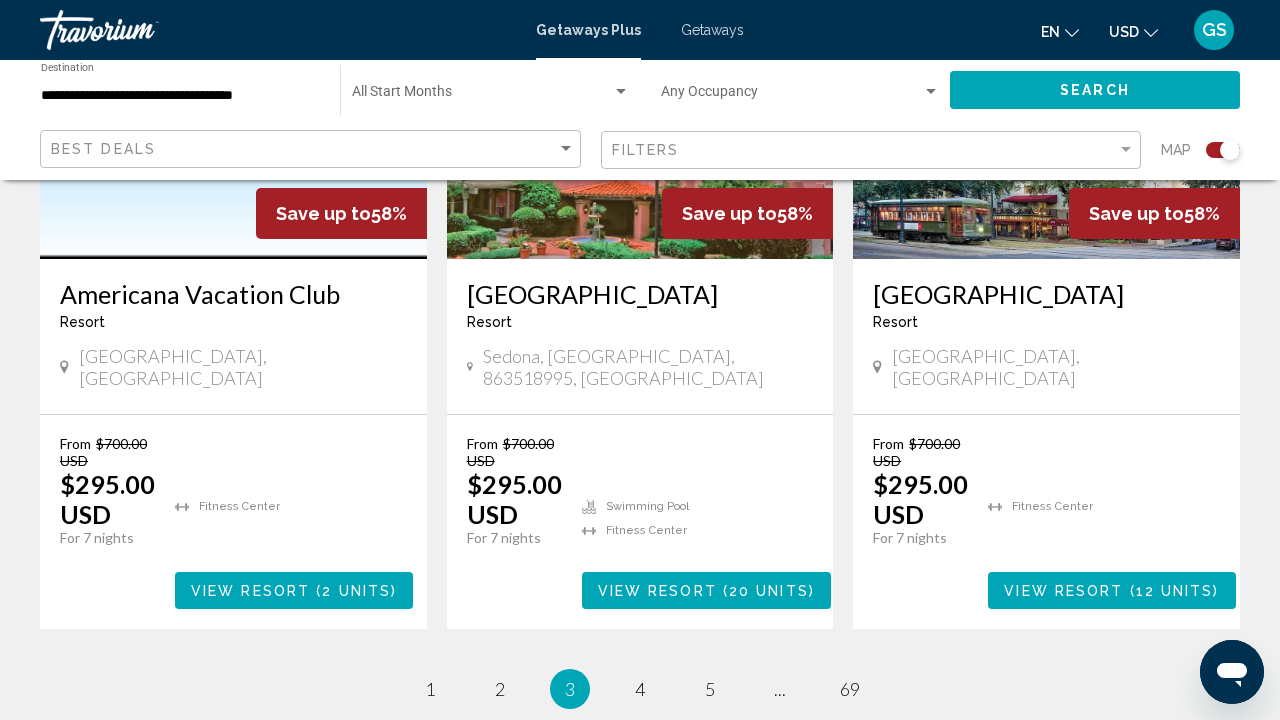 scroll, scrollTop: 3274, scrollLeft: 0, axis: vertical 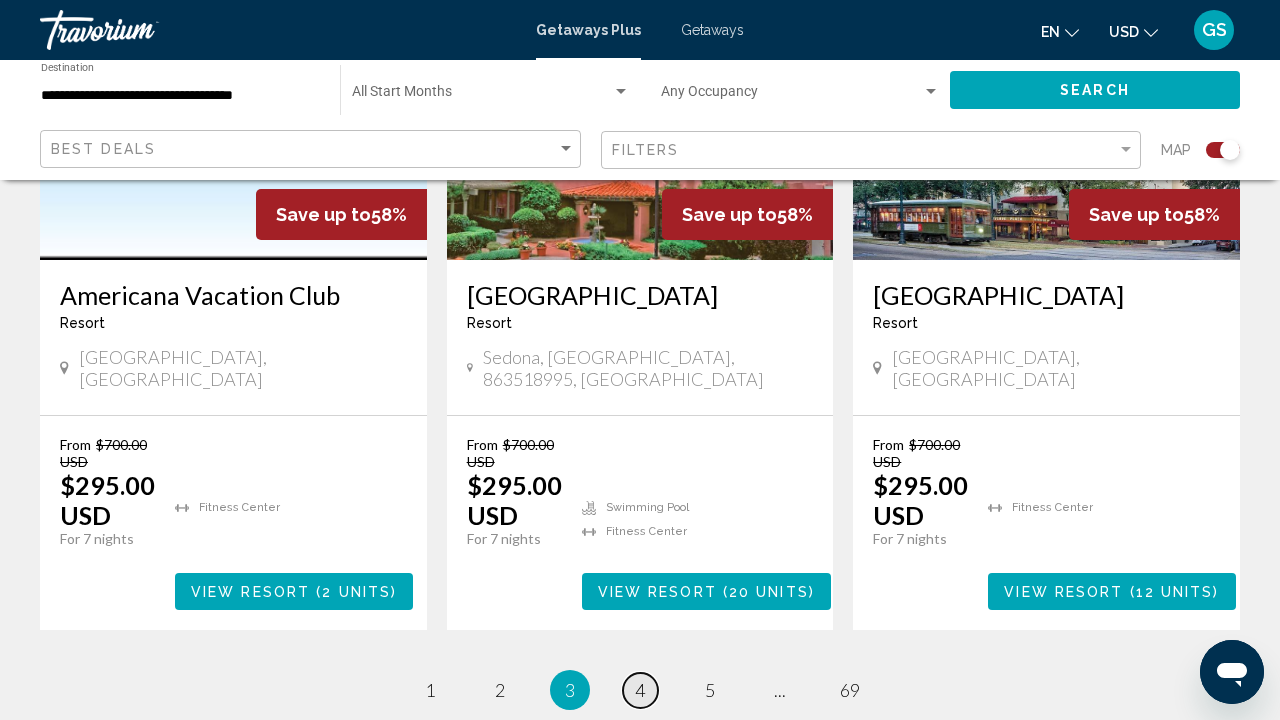 click on "4" at bounding box center [640, 690] 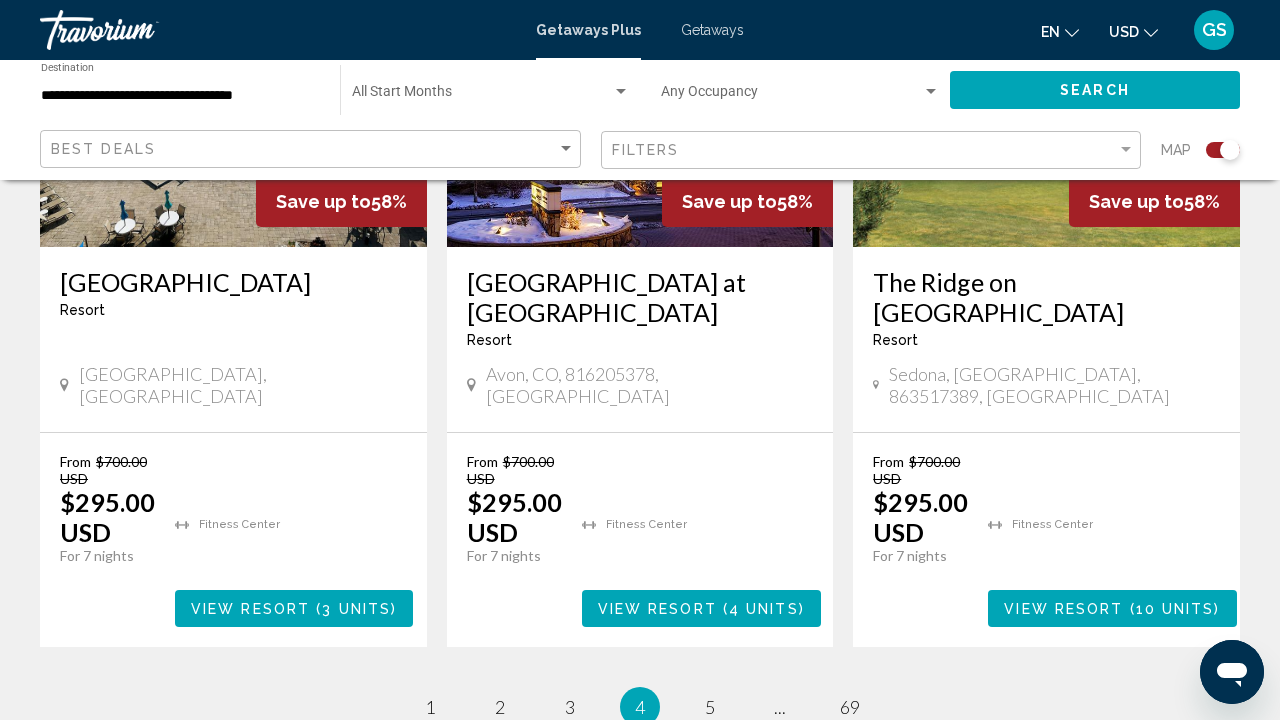 scroll, scrollTop: 3062, scrollLeft: 0, axis: vertical 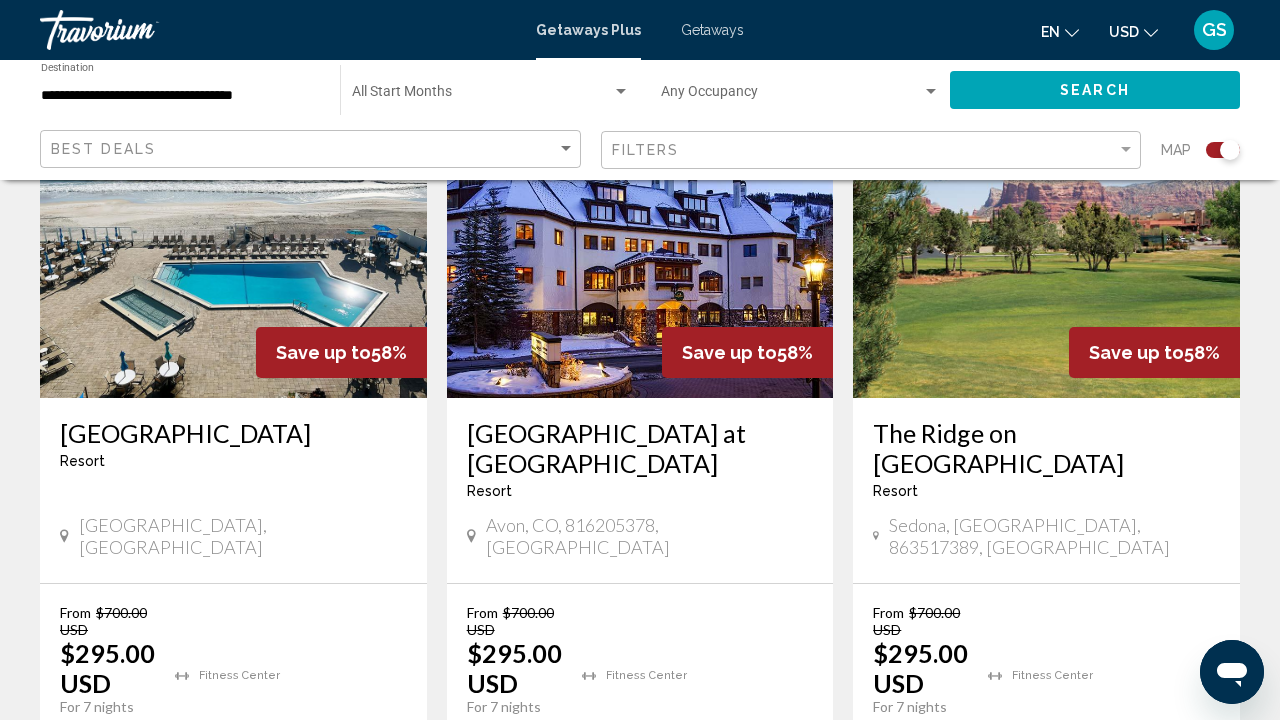 click on "5" at bounding box center (710, 858) 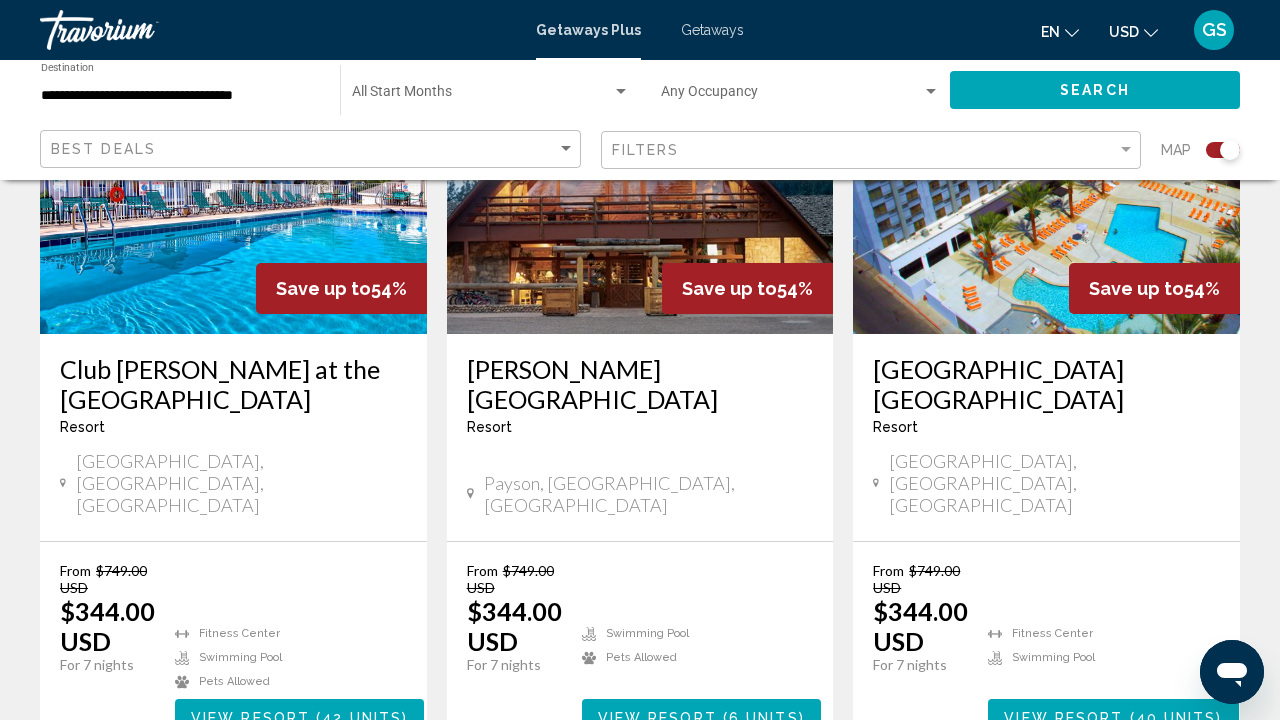 scroll, scrollTop: 3217, scrollLeft: 0, axis: vertical 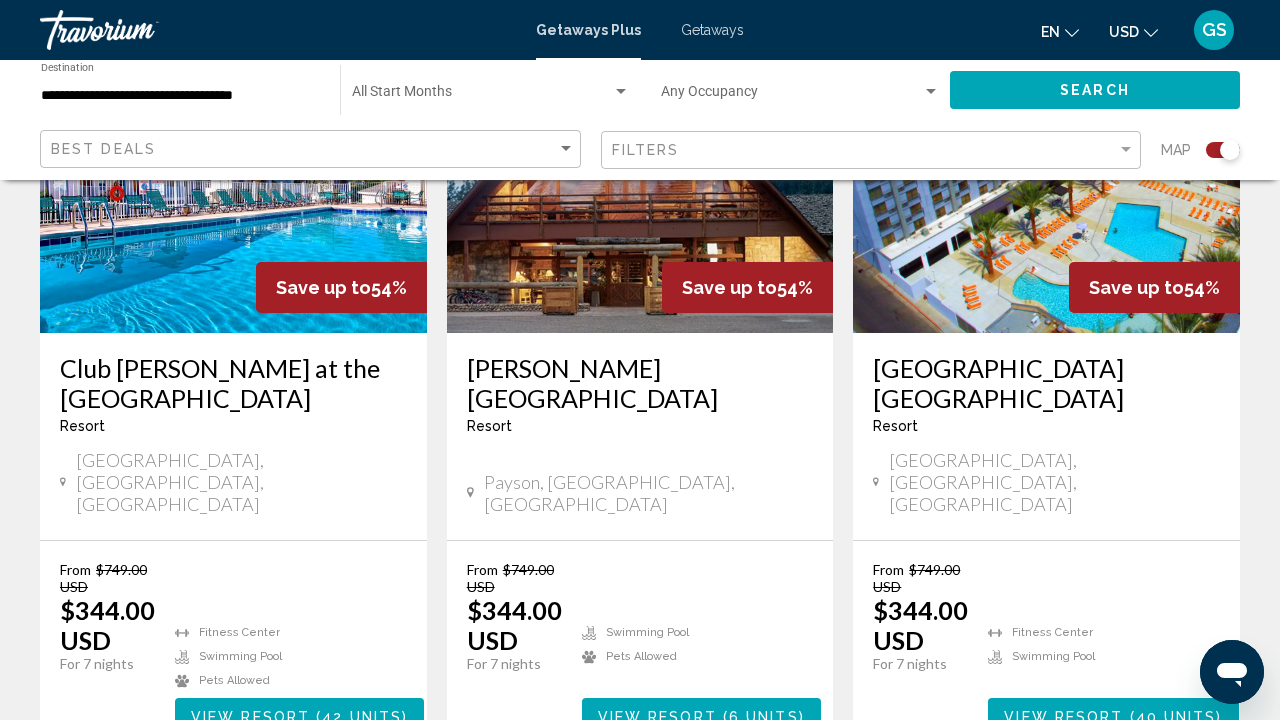 click on "6" at bounding box center (710, 815) 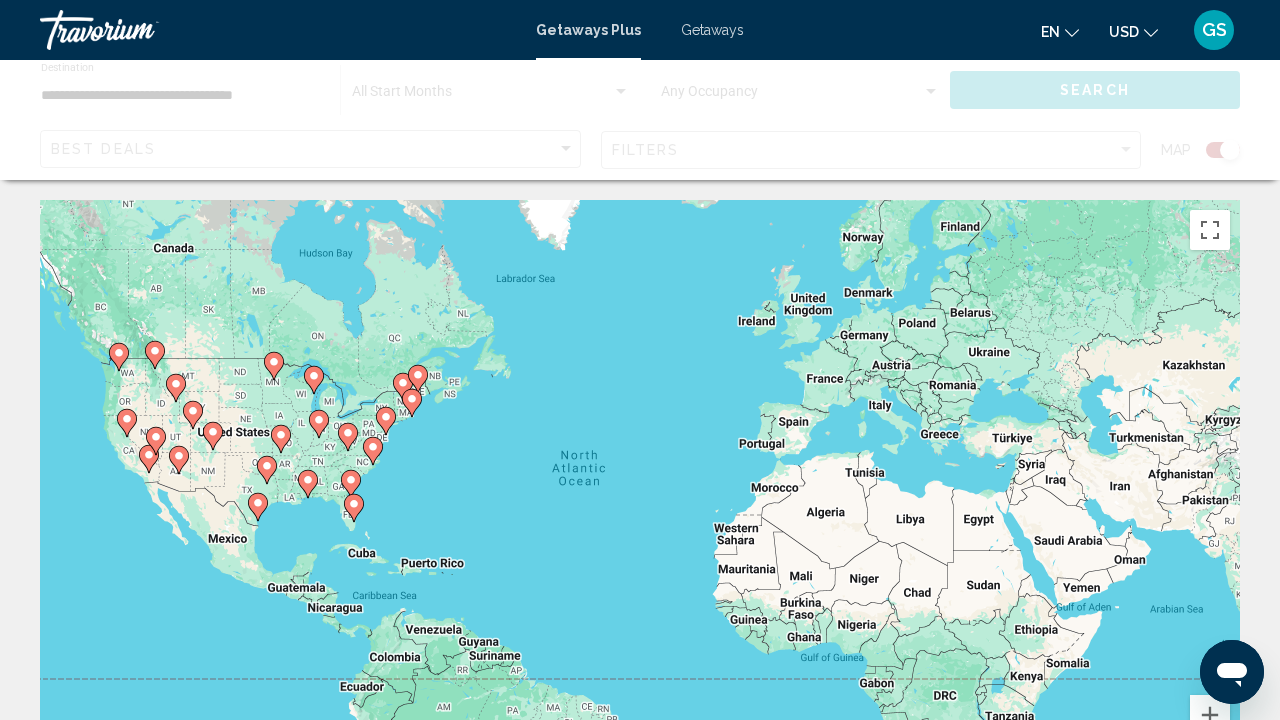 scroll, scrollTop: 0, scrollLeft: 0, axis: both 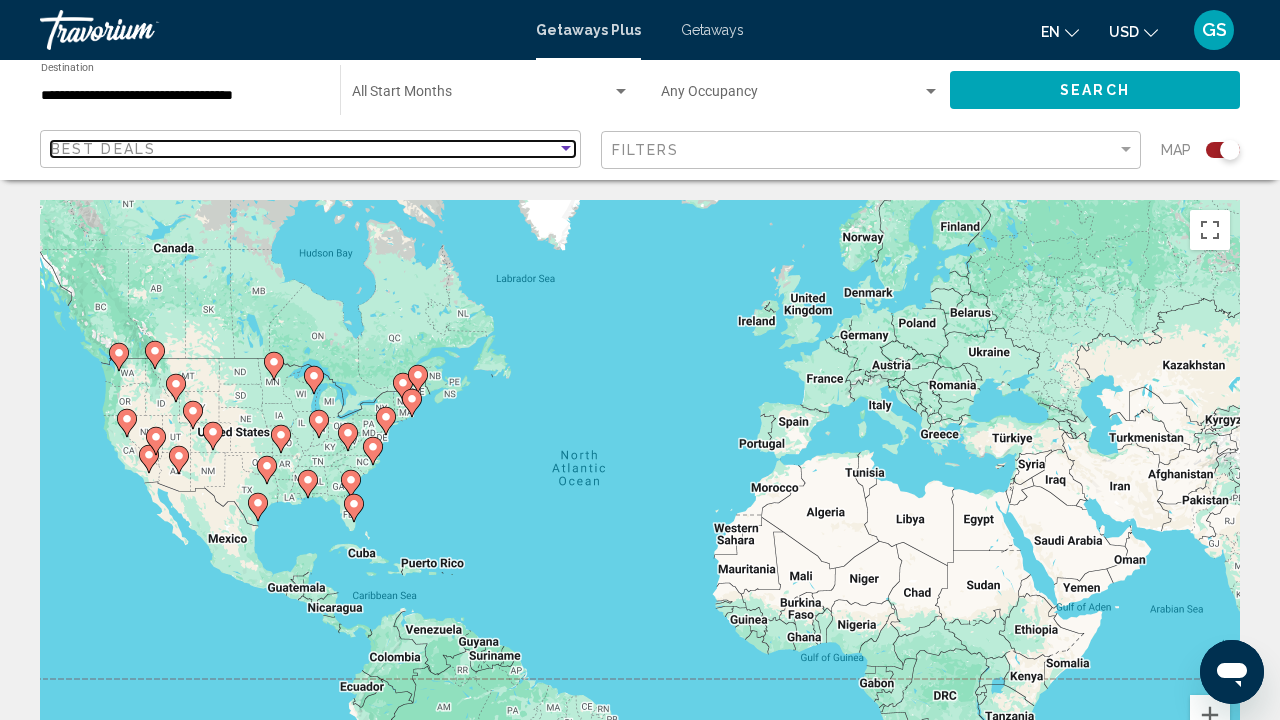 click at bounding box center (566, 149) 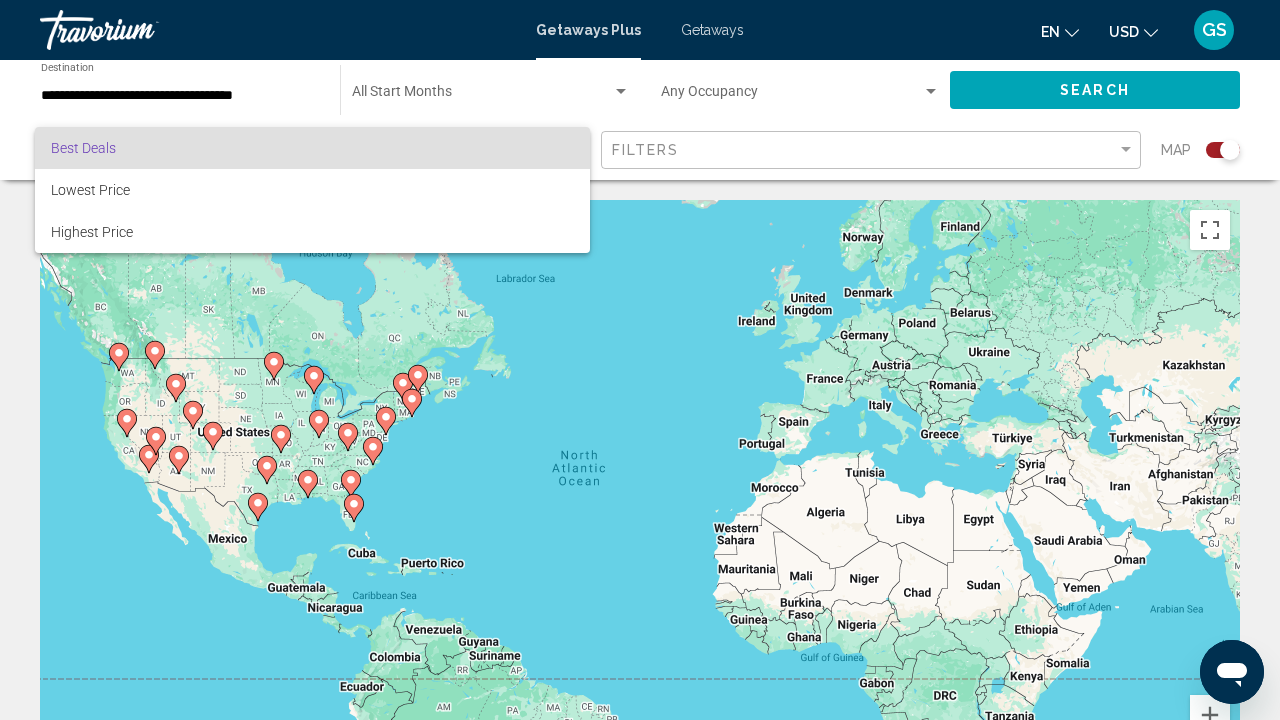 click at bounding box center (640, 360) 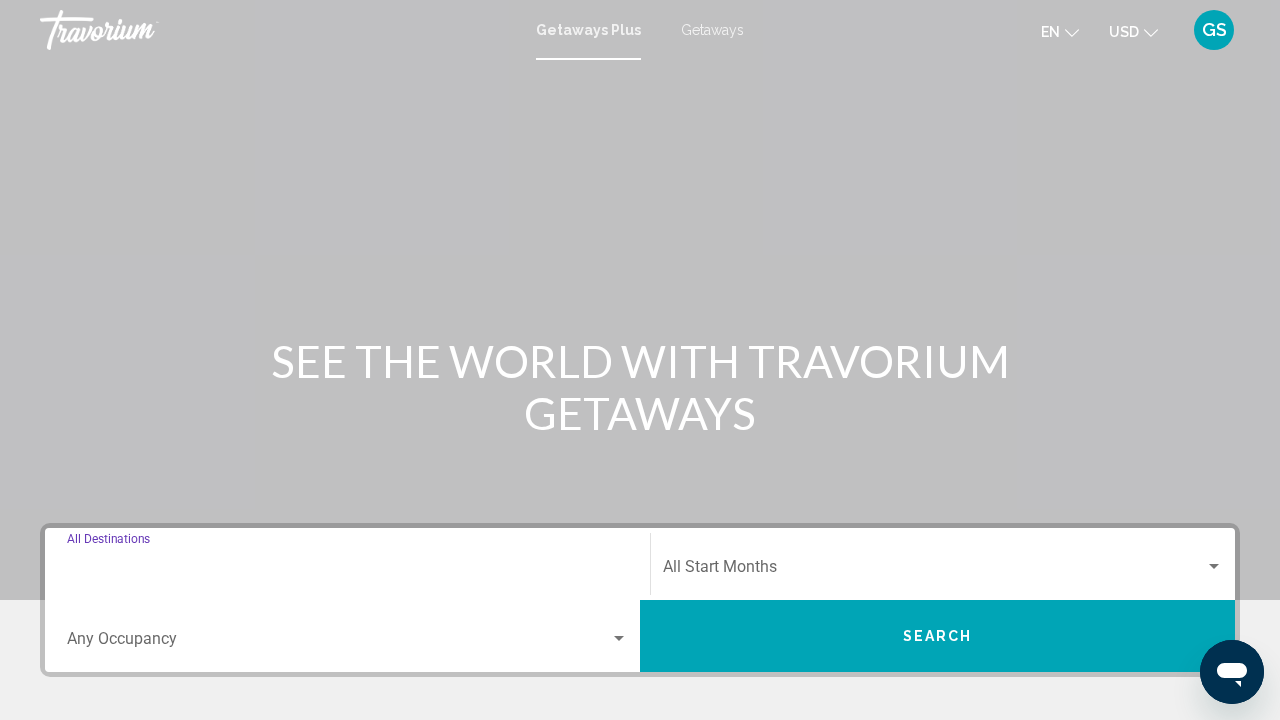click on "Destination All Destinations" at bounding box center [347, 571] 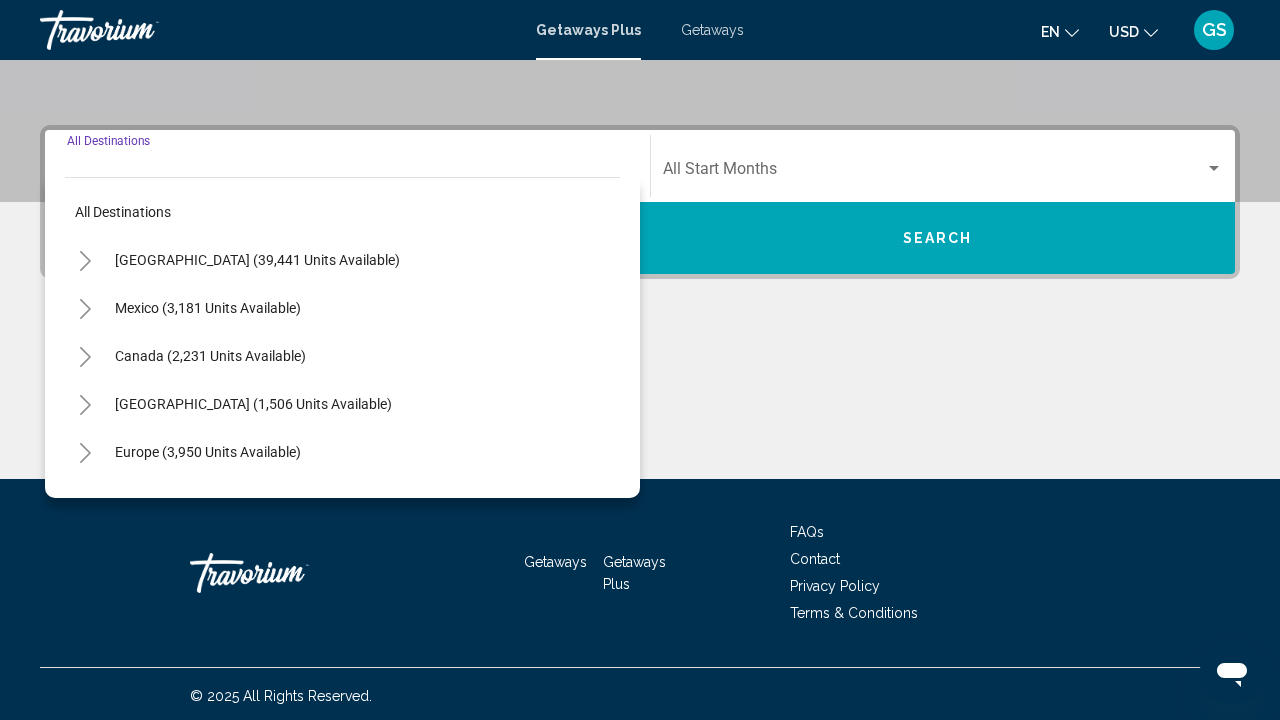 scroll, scrollTop: 402, scrollLeft: 0, axis: vertical 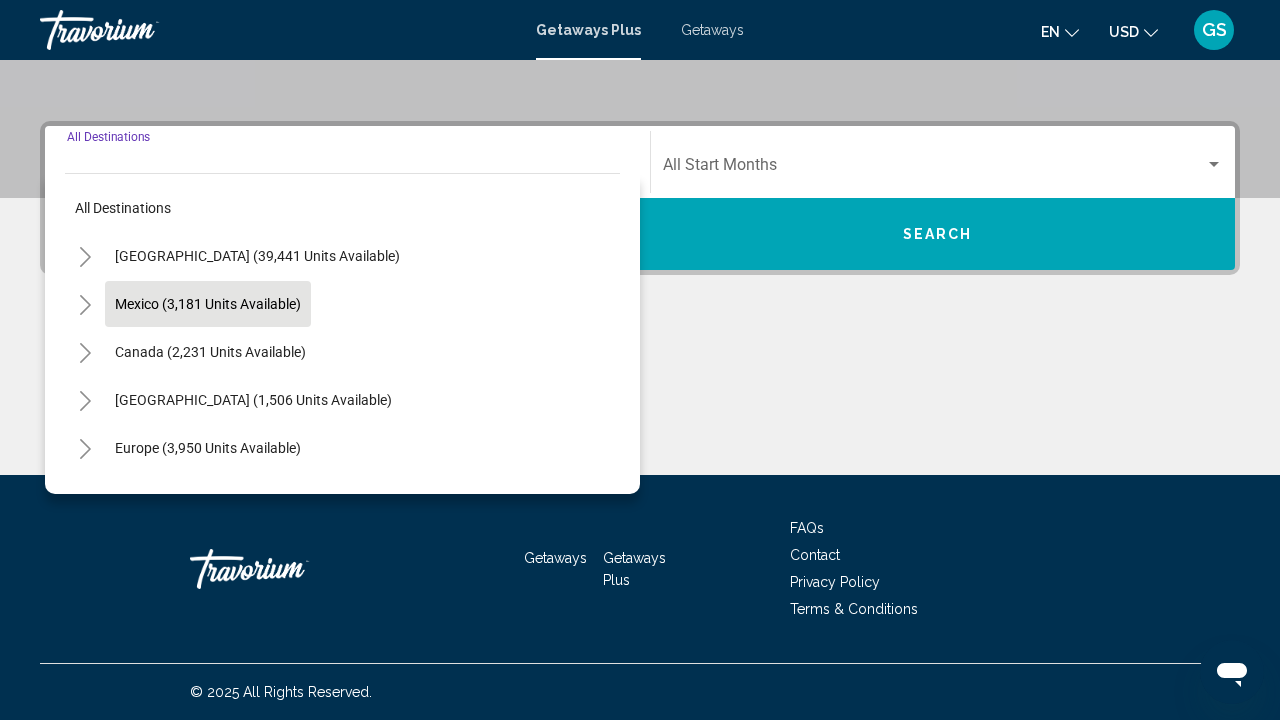 click on "Mexico (3,181 units available)" at bounding box center [210, 352] 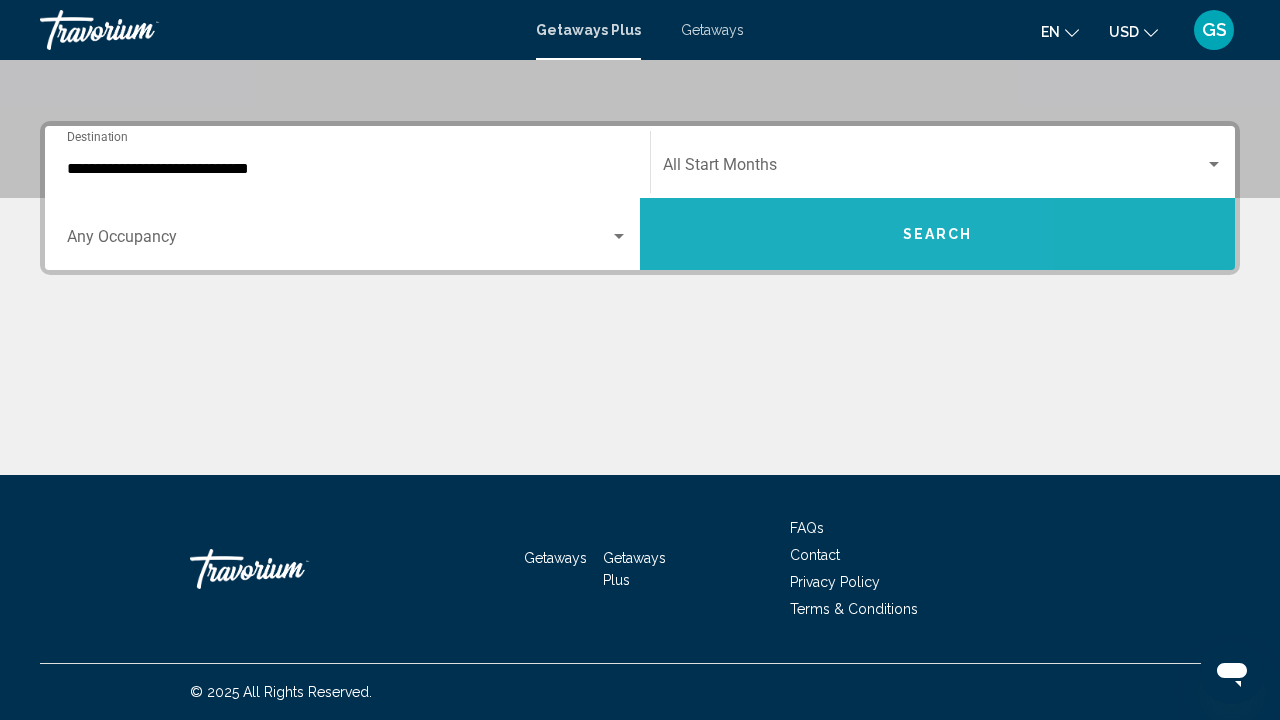 click on "Search" at bounding box center [937, 234] 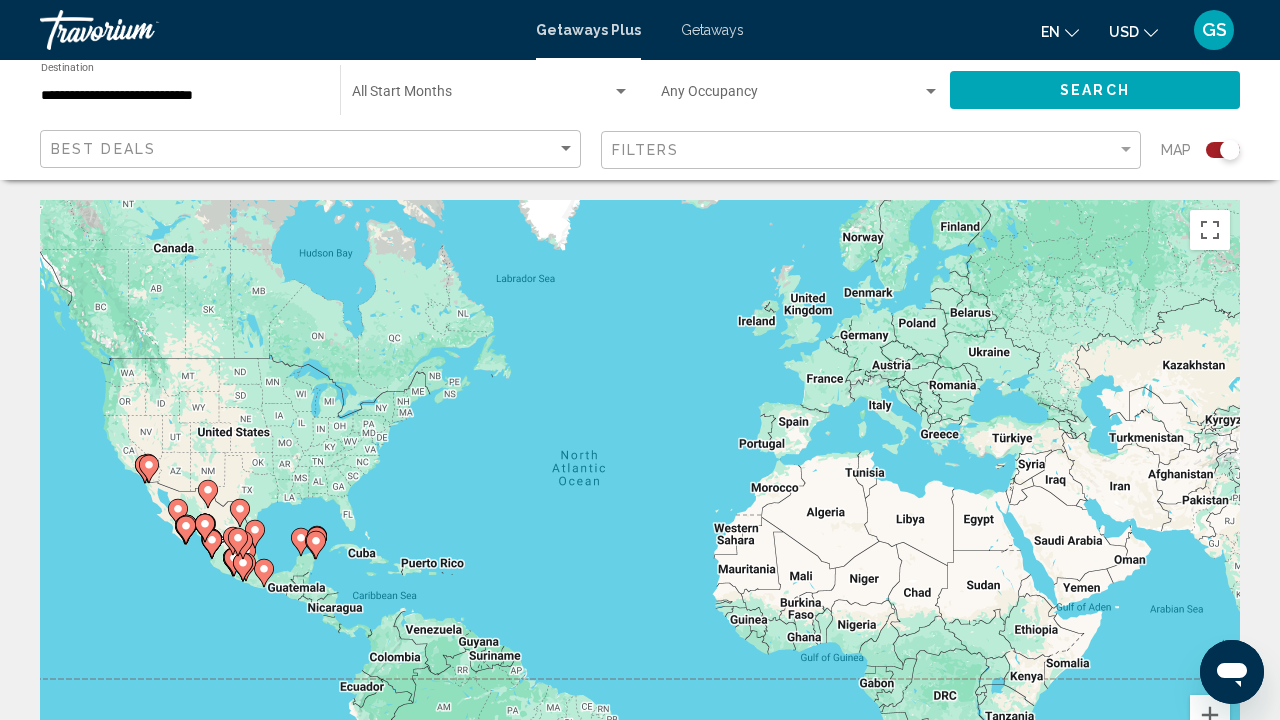scroll, scrollTop: 0, scrollLeft: 0, axis: both 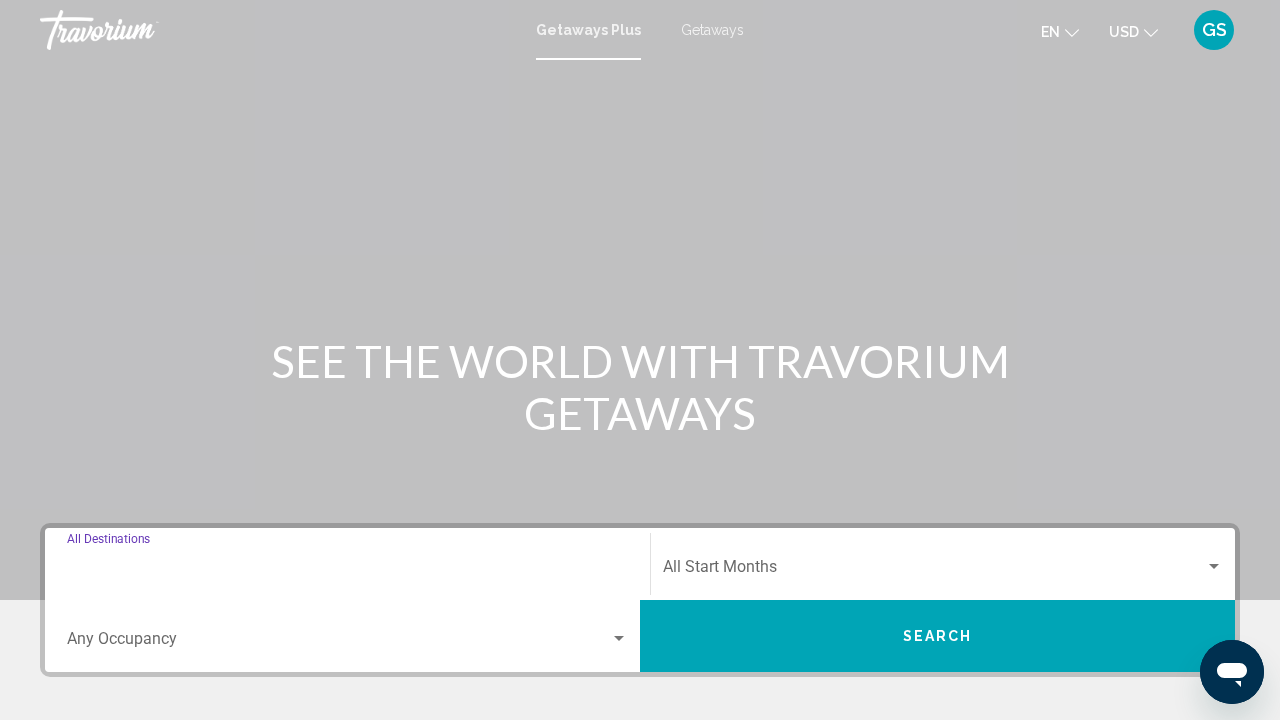 click on "Destination All Destinations" at bounding box center [347, 571] 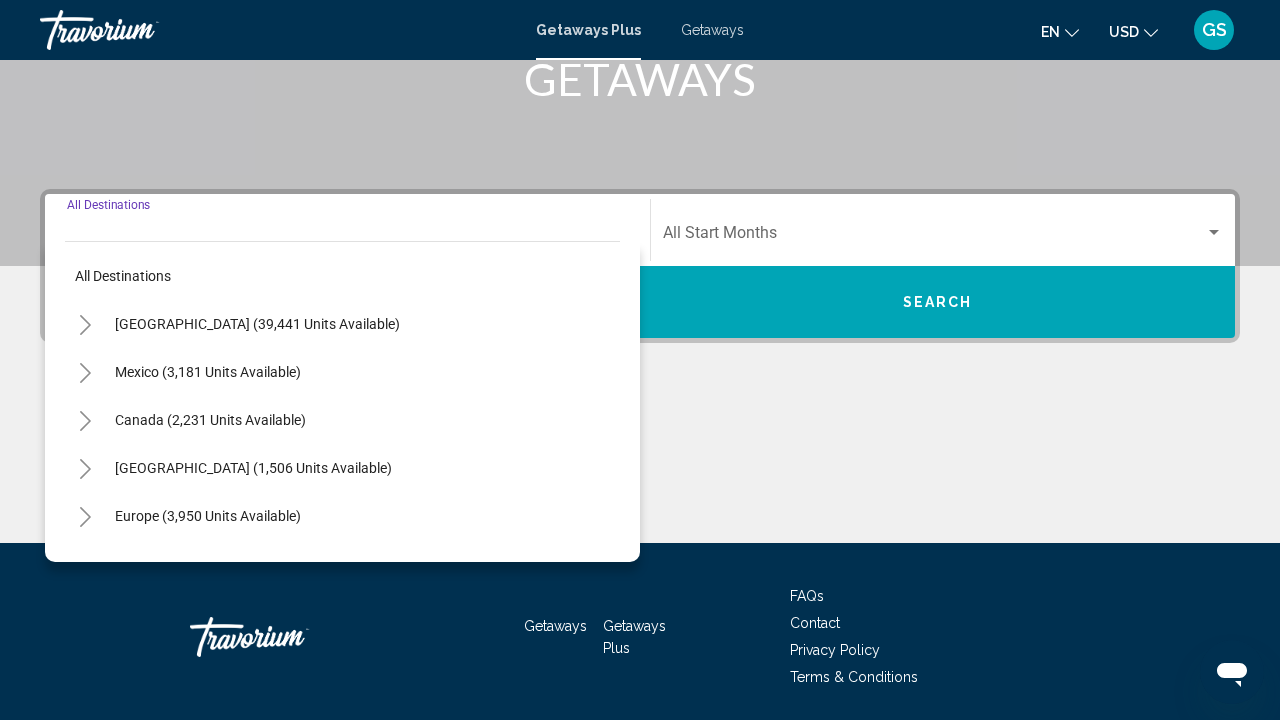 scroll, scrollTop: 402, scrollLeft: 0, axis: vertical 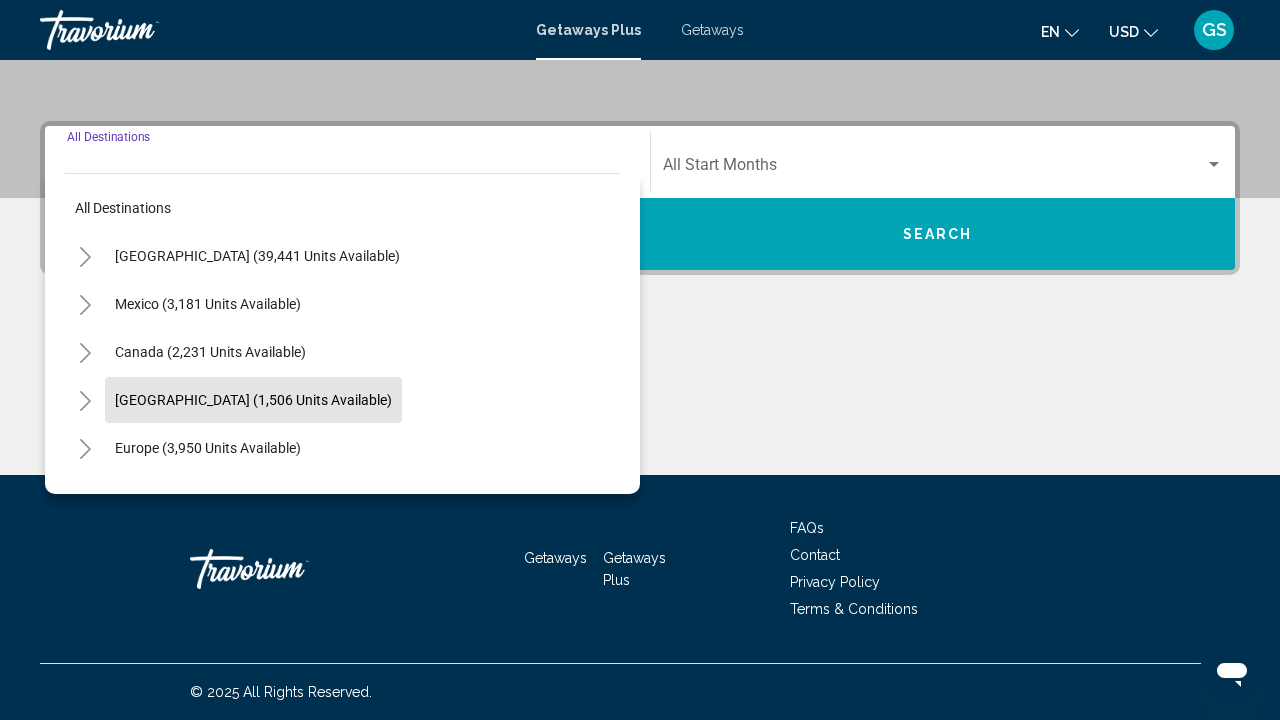click on "Caribbean & Atlantic Islands (1,506 units available)" at bounding box center (208, 448) 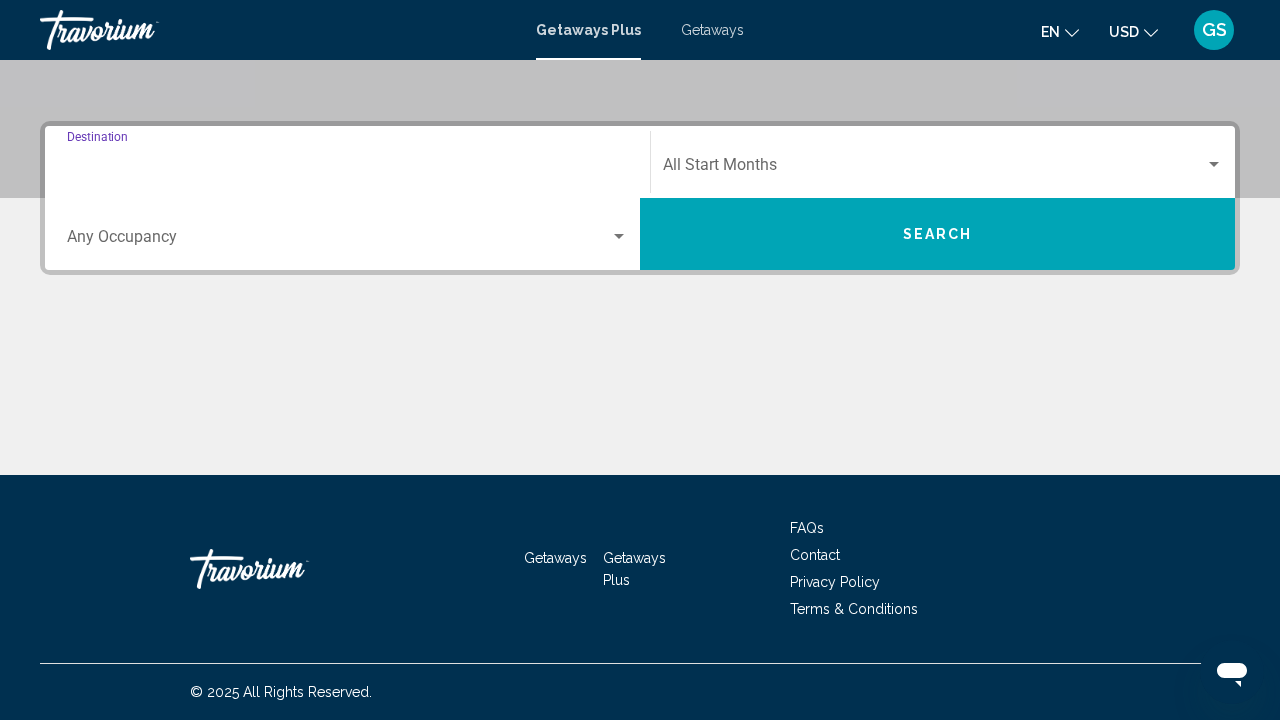 type on "**********" 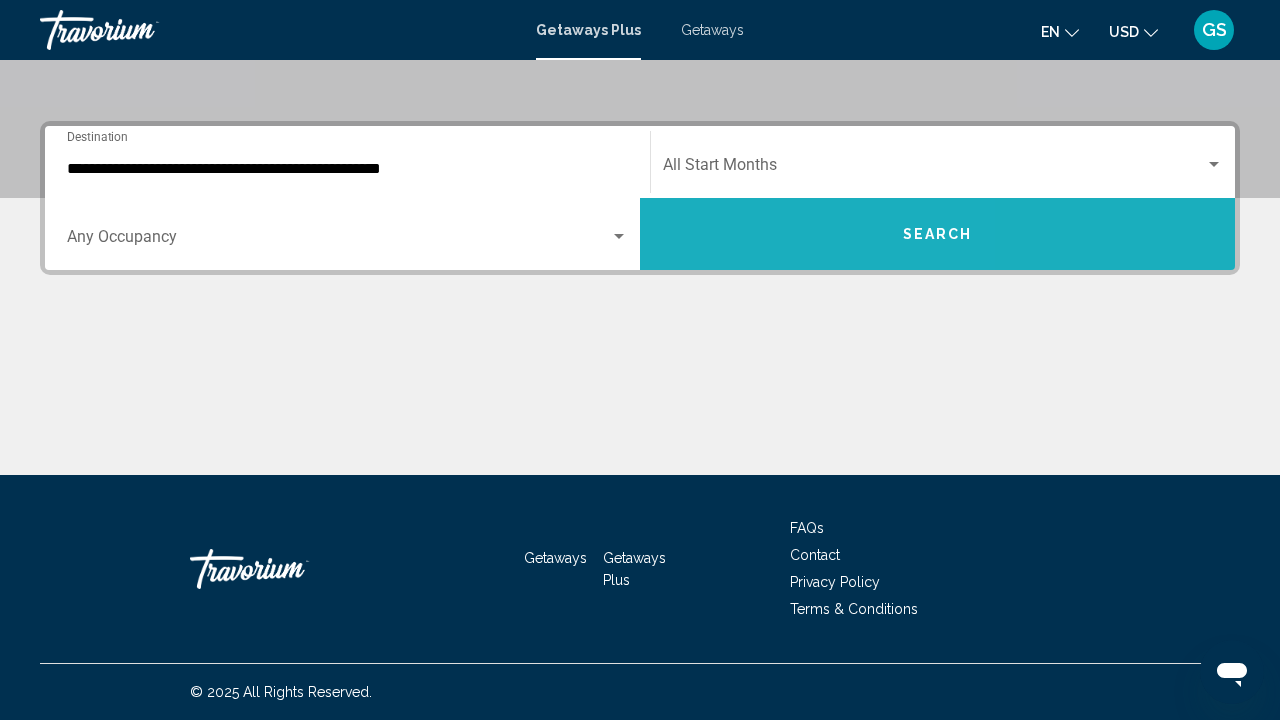 click on "Search" at bounding box center [937, 234] 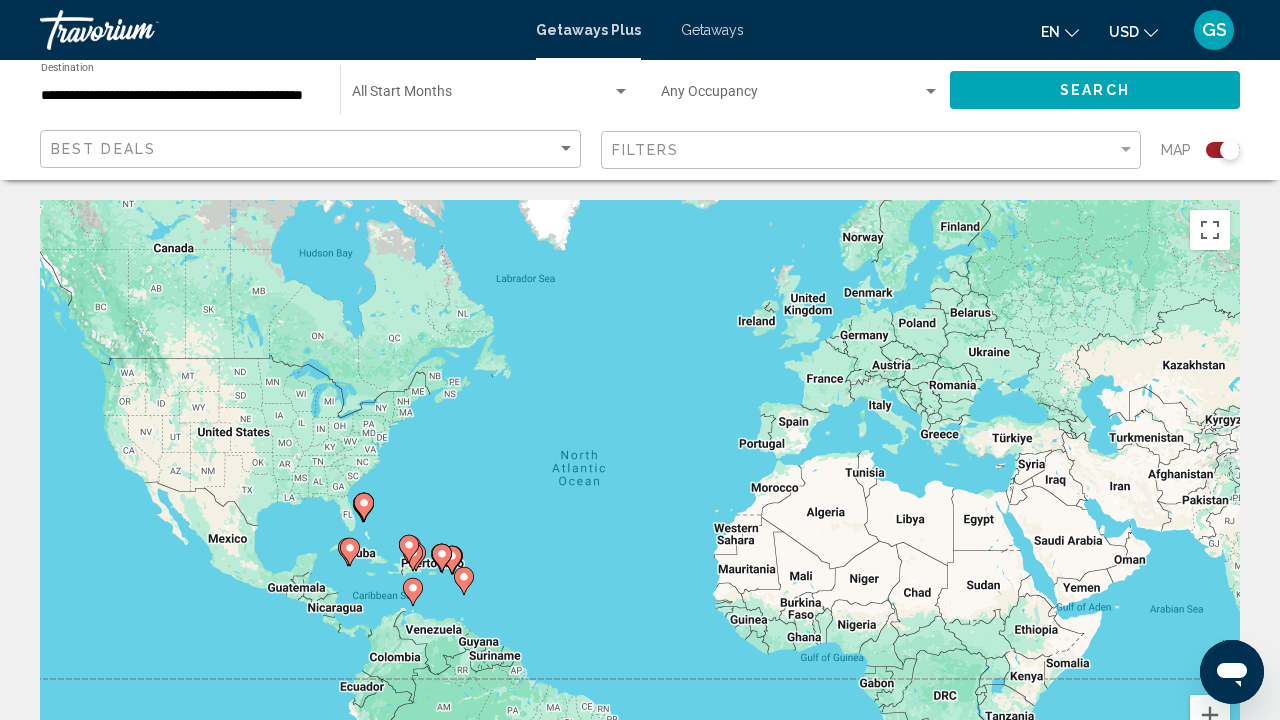 scroll, scrollTop: 0, scrollLeft: 0, axis: both 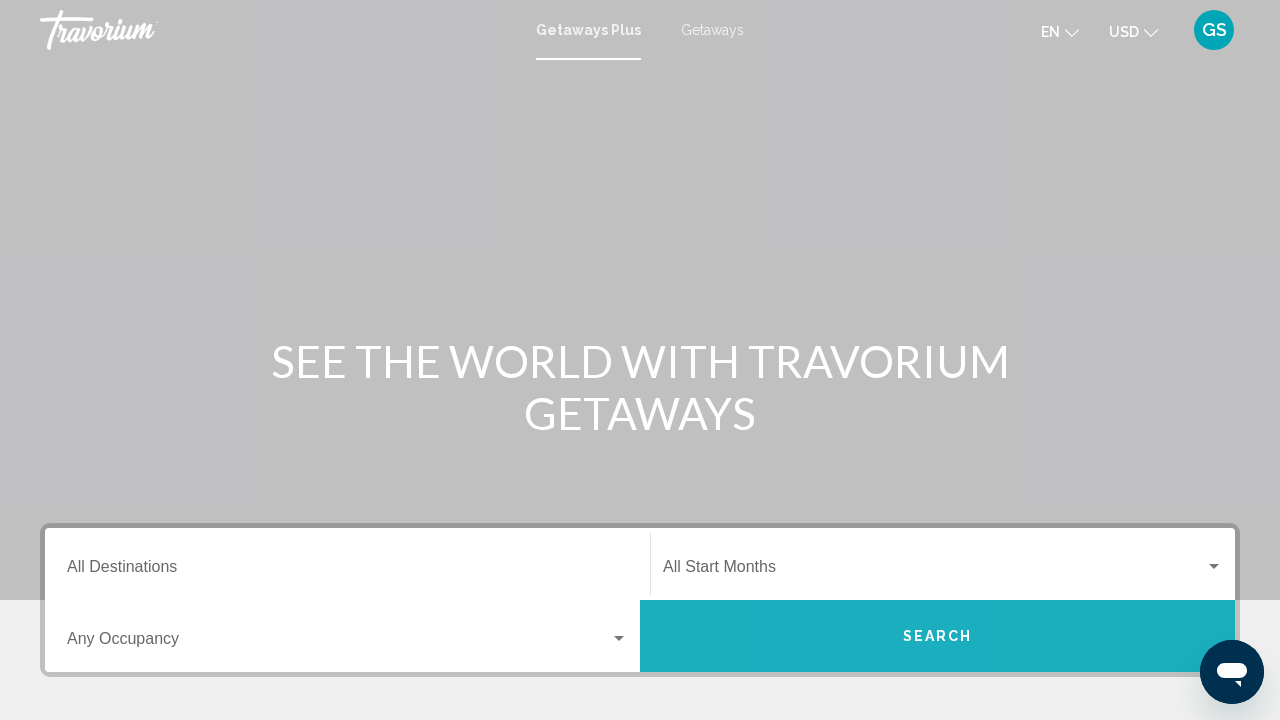 click on "Search" at bounding box center (937, 636) 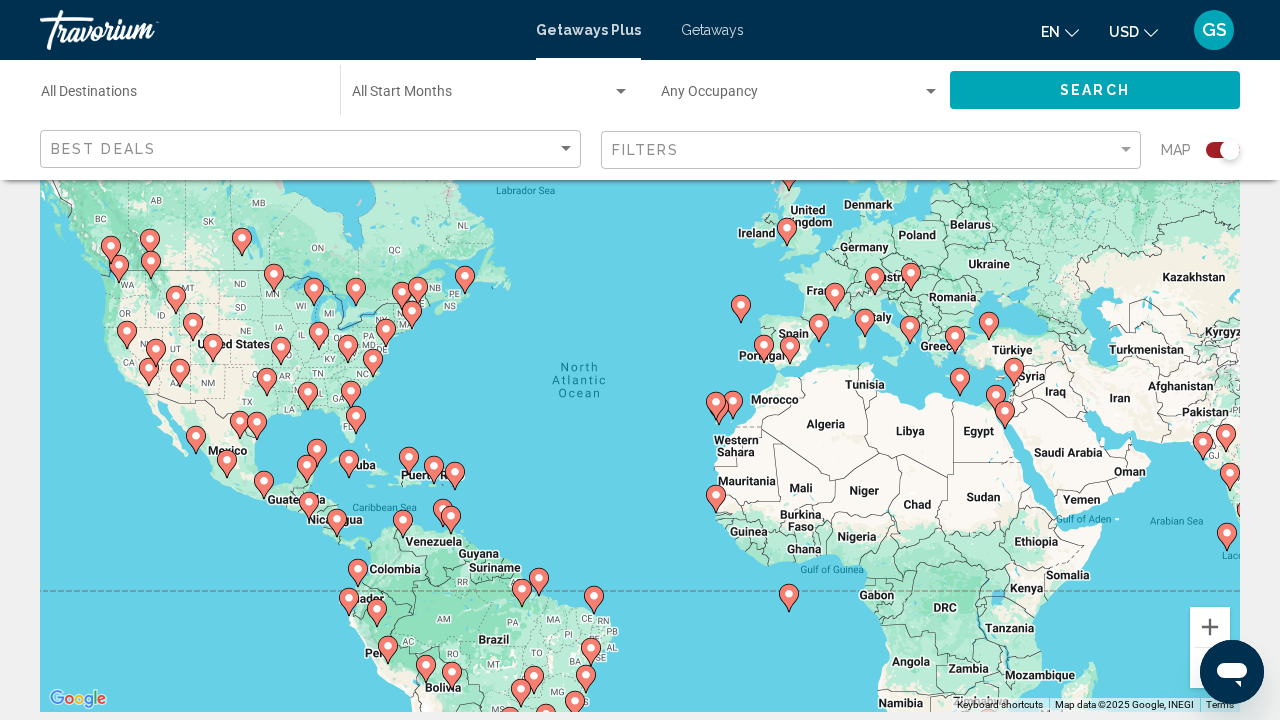 scroll, scrollTop: 87, scrollLeft: 0, axis: vertical 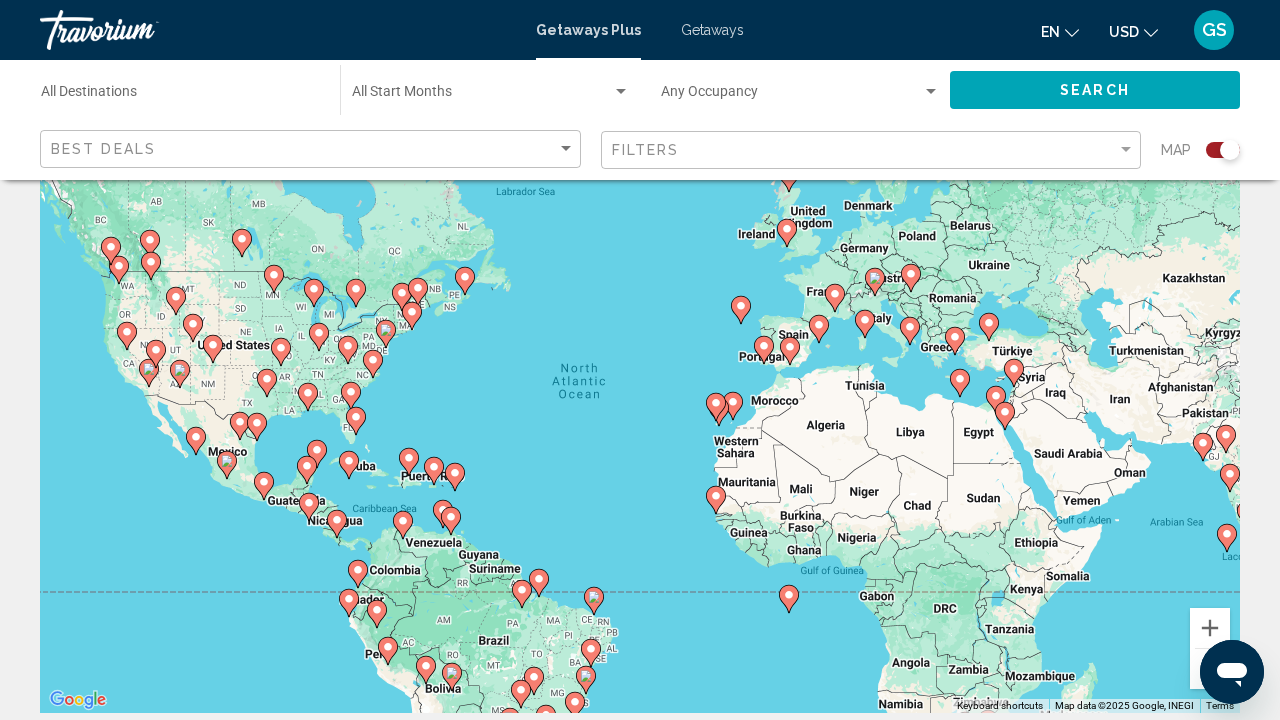 click on "To navigate, press the arrow keys. To activate drag with keyboard, press Alt + Enter. Once in keyboard drag state, use the arrow keys to move the marker. To complete the drag, press the Enter key. To cancel, press Escape." at bounding box center [640, 413] 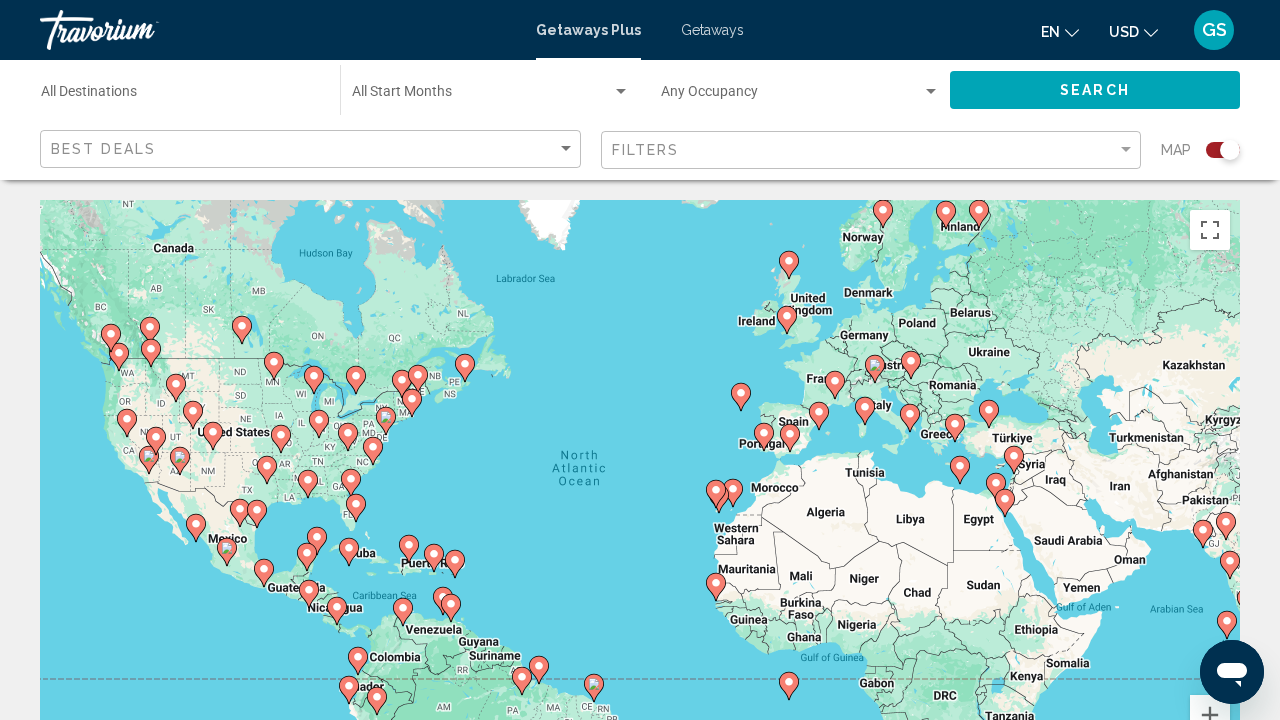 scroll, scrollTop: 0, scrollLeft: 0, axis: both 